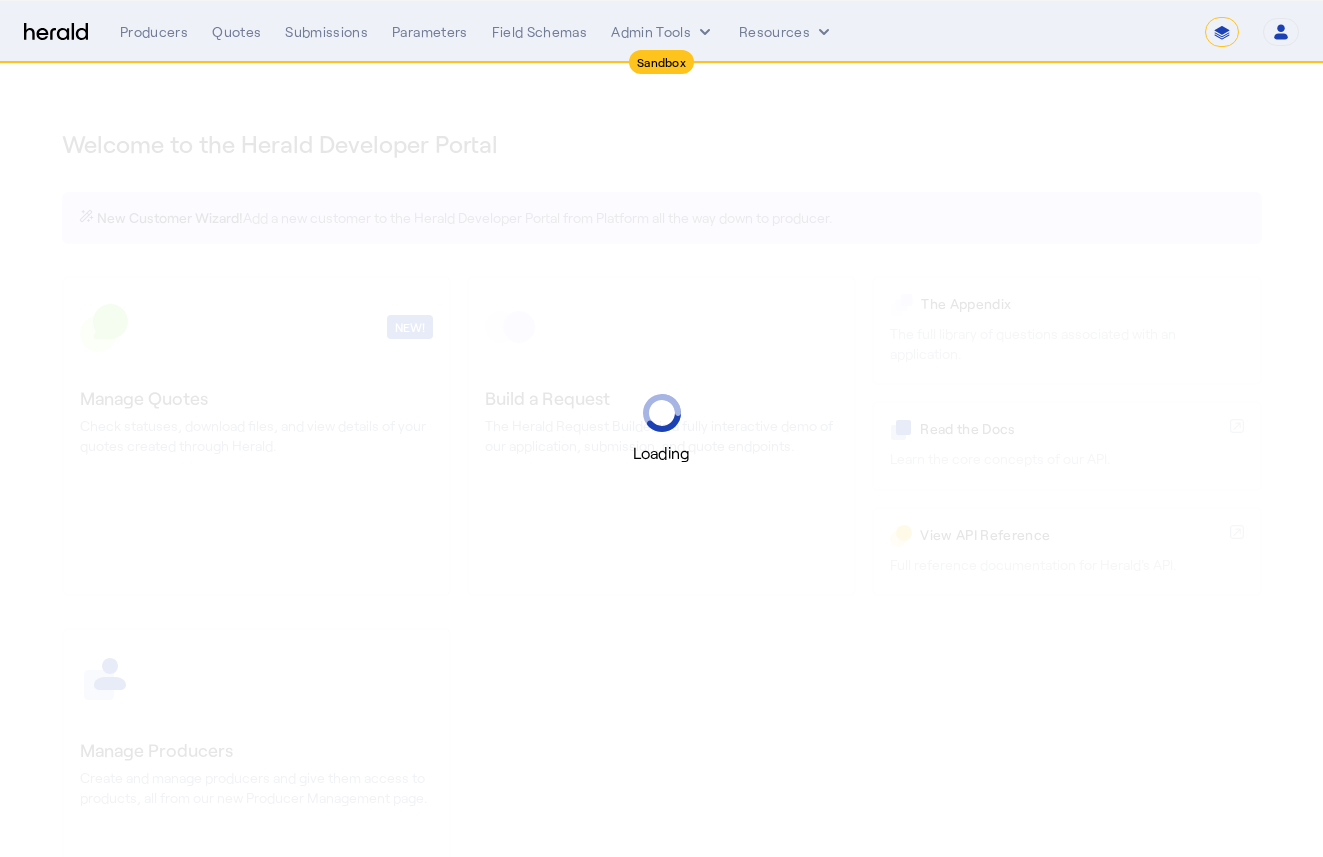 select on "*******" 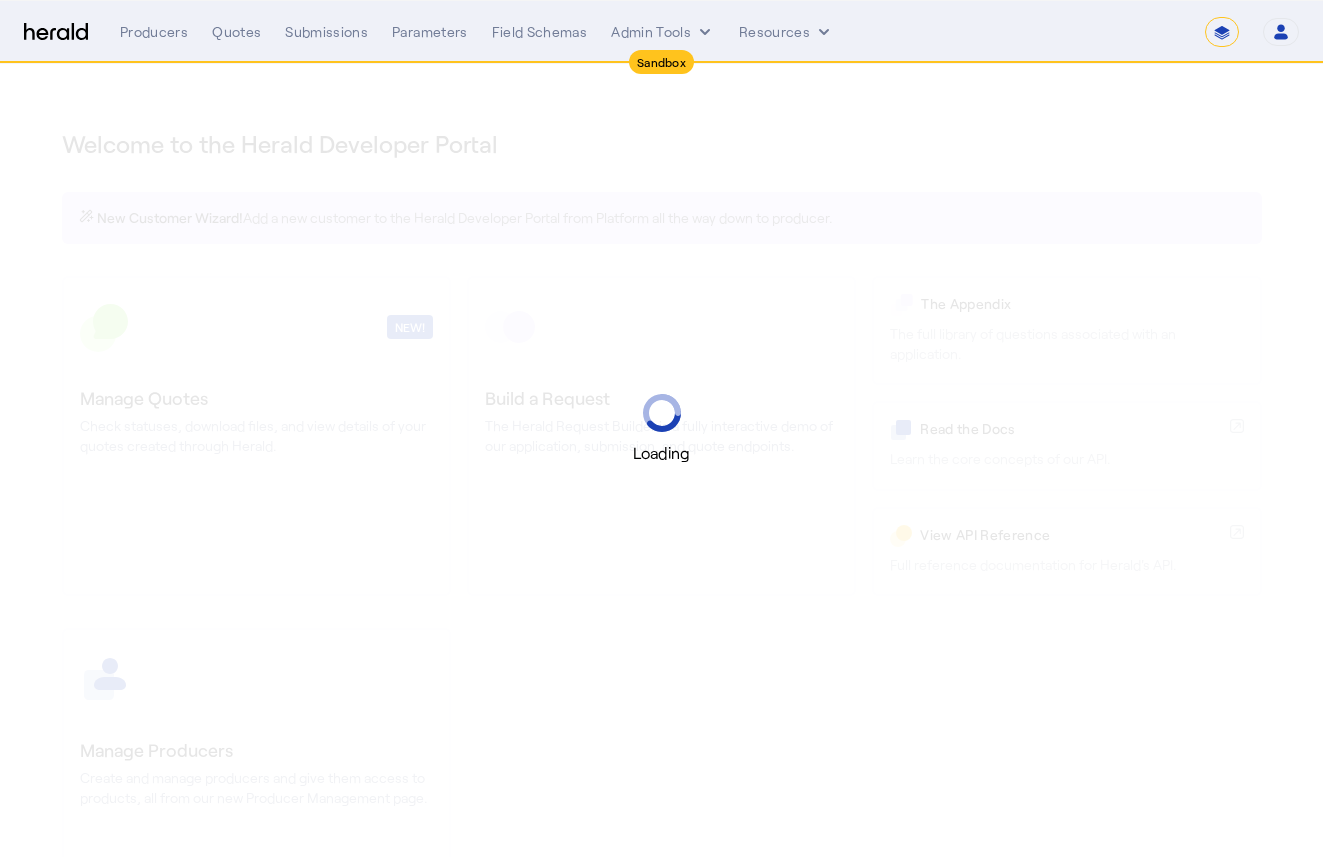click on "**********" at bounding box center [1222, 32] 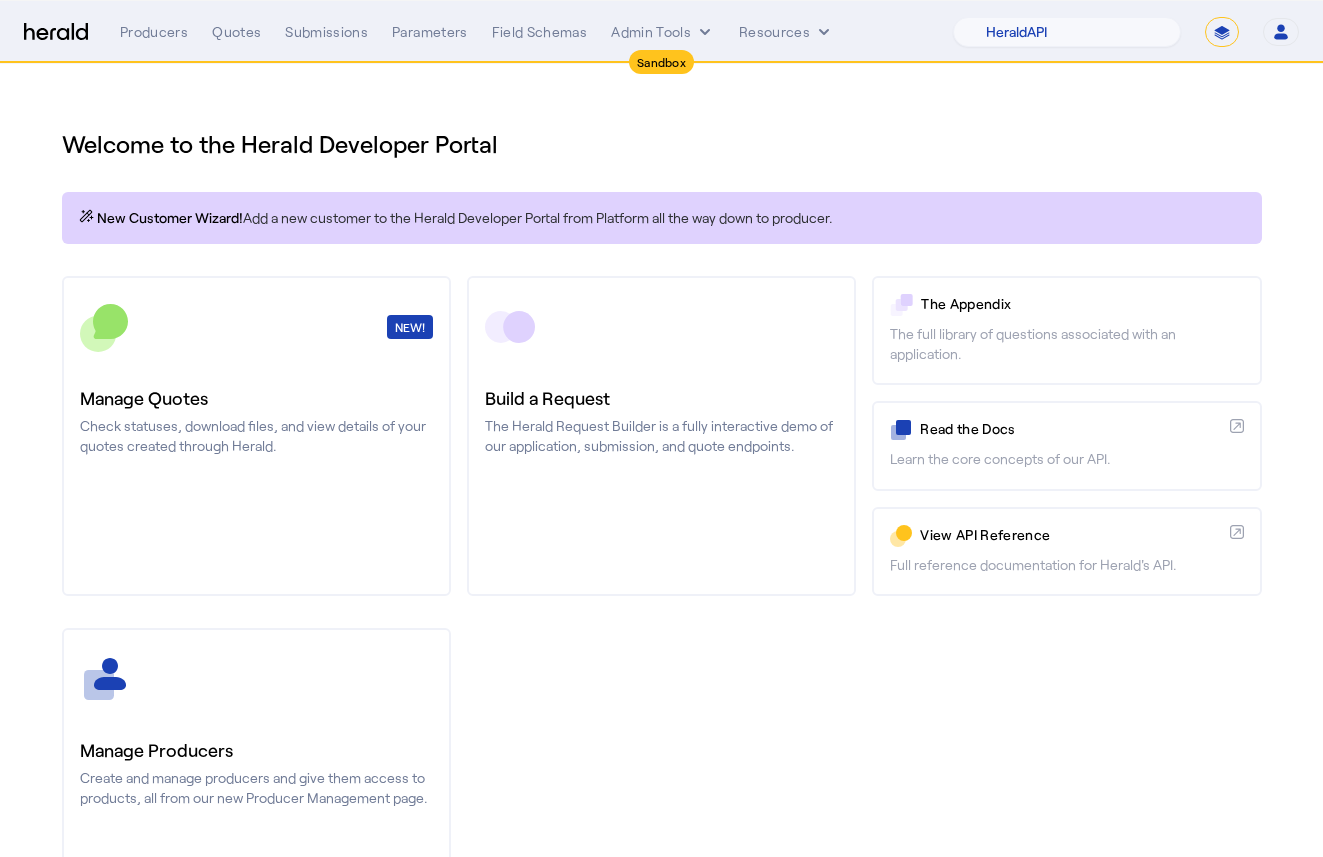 select on "**********" 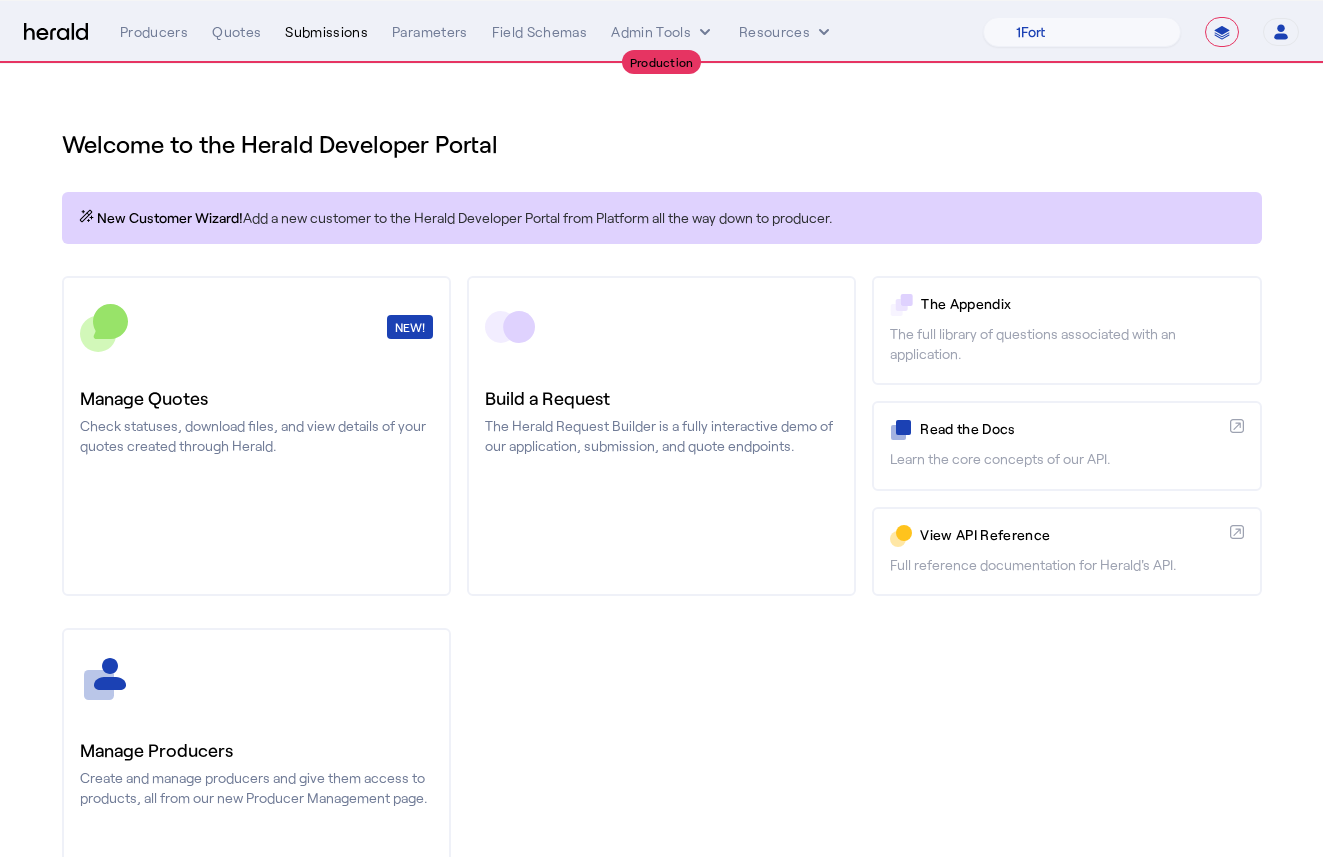 click on "Submissions" at bounding box center [326, 32] 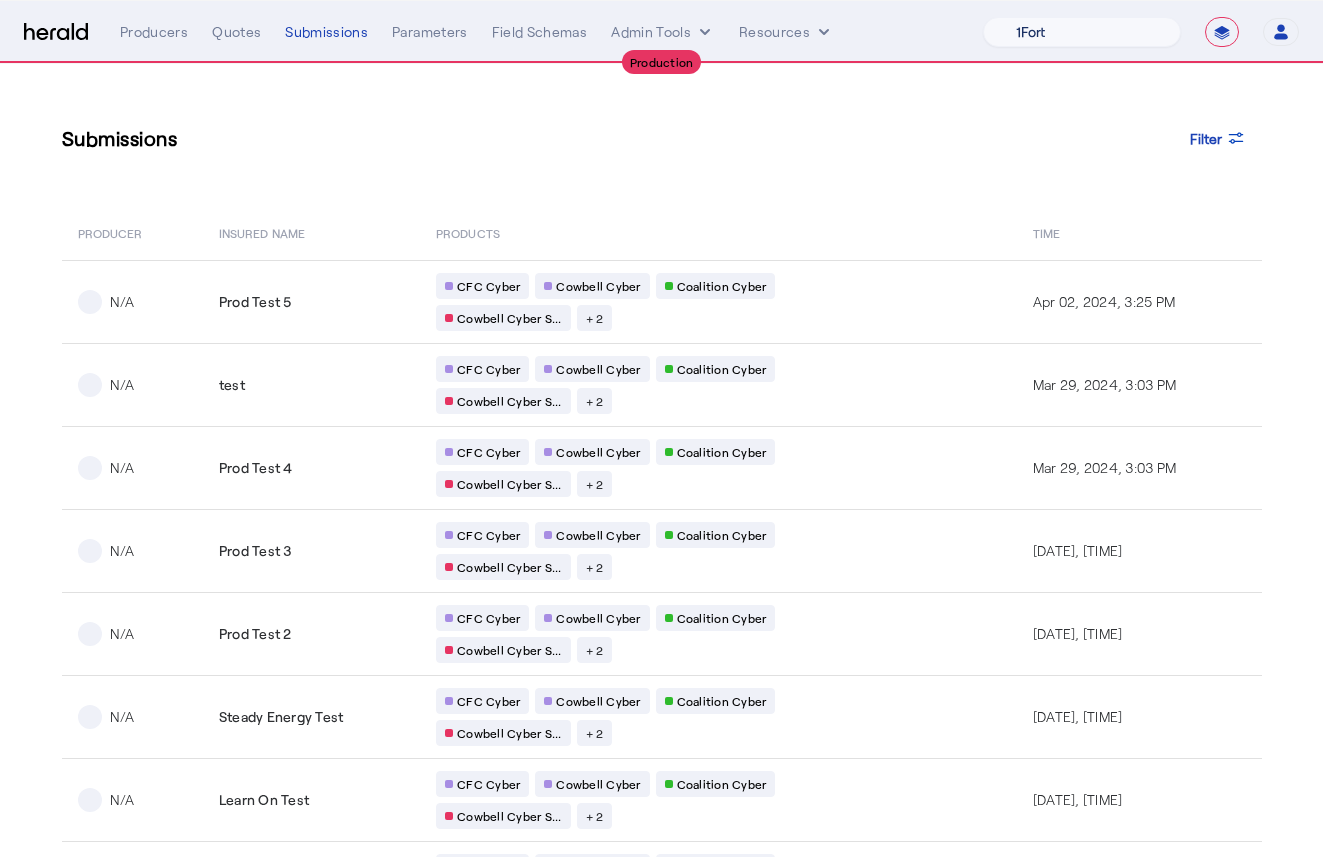 click on "1Fort   Billy   BindHQ   Bunker   CRC   Campus Coverage   Citadel   Fifthwall   Flow Specialty (Capitola)   Founder Shield   Growthmill   HIB Marketplace   HeraldAPI   Layr   Limit   Marsh   QuoteWell   Sayata Labs   Semsee   Stere   USI   Vouch   Zywave" at bounding box center [1082, 32] 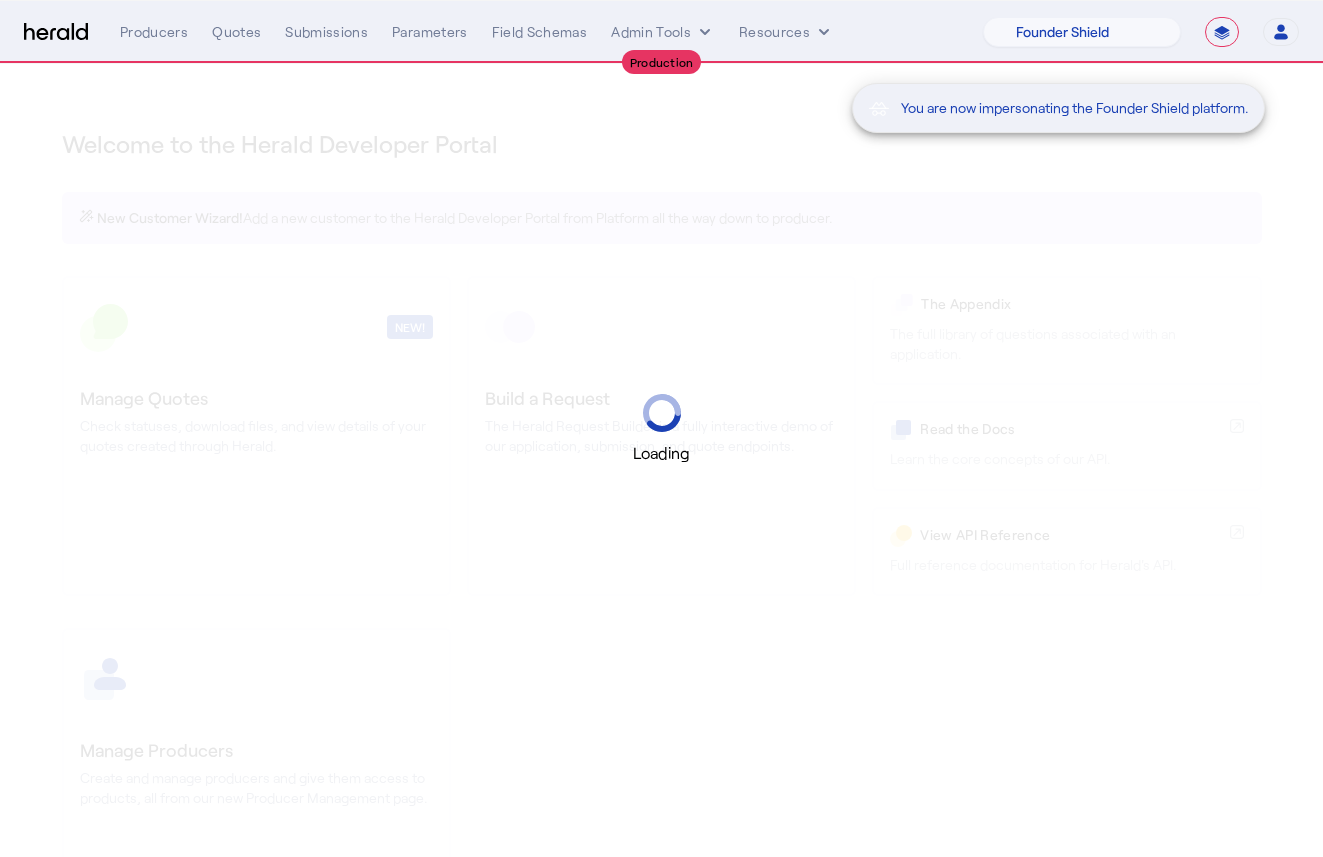 click on "You are now impersonating the Founder Shield platform." at bounding box center [1108, 33] 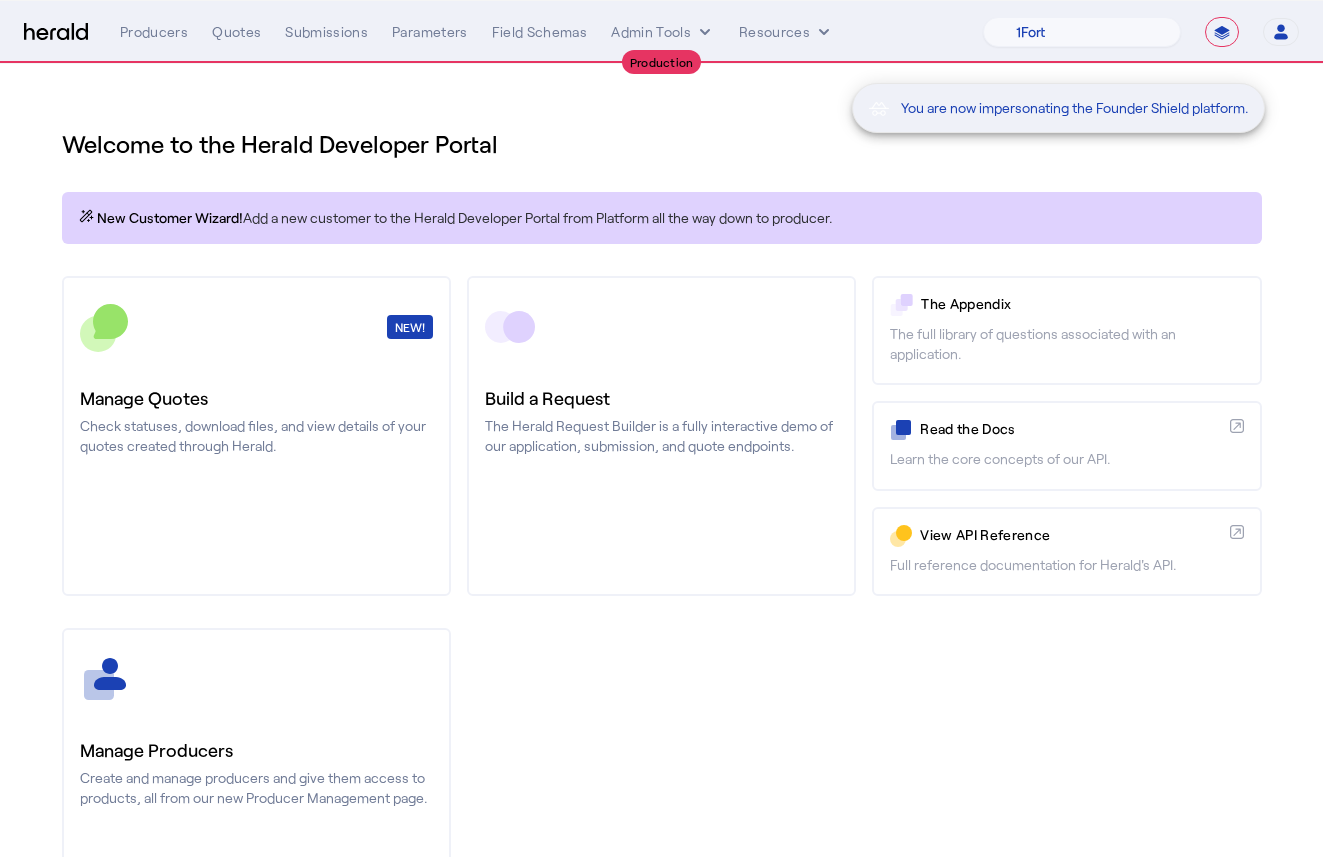 click on "You are now impersonating the Founder Shield platform." at bounding box center [1108, 33] 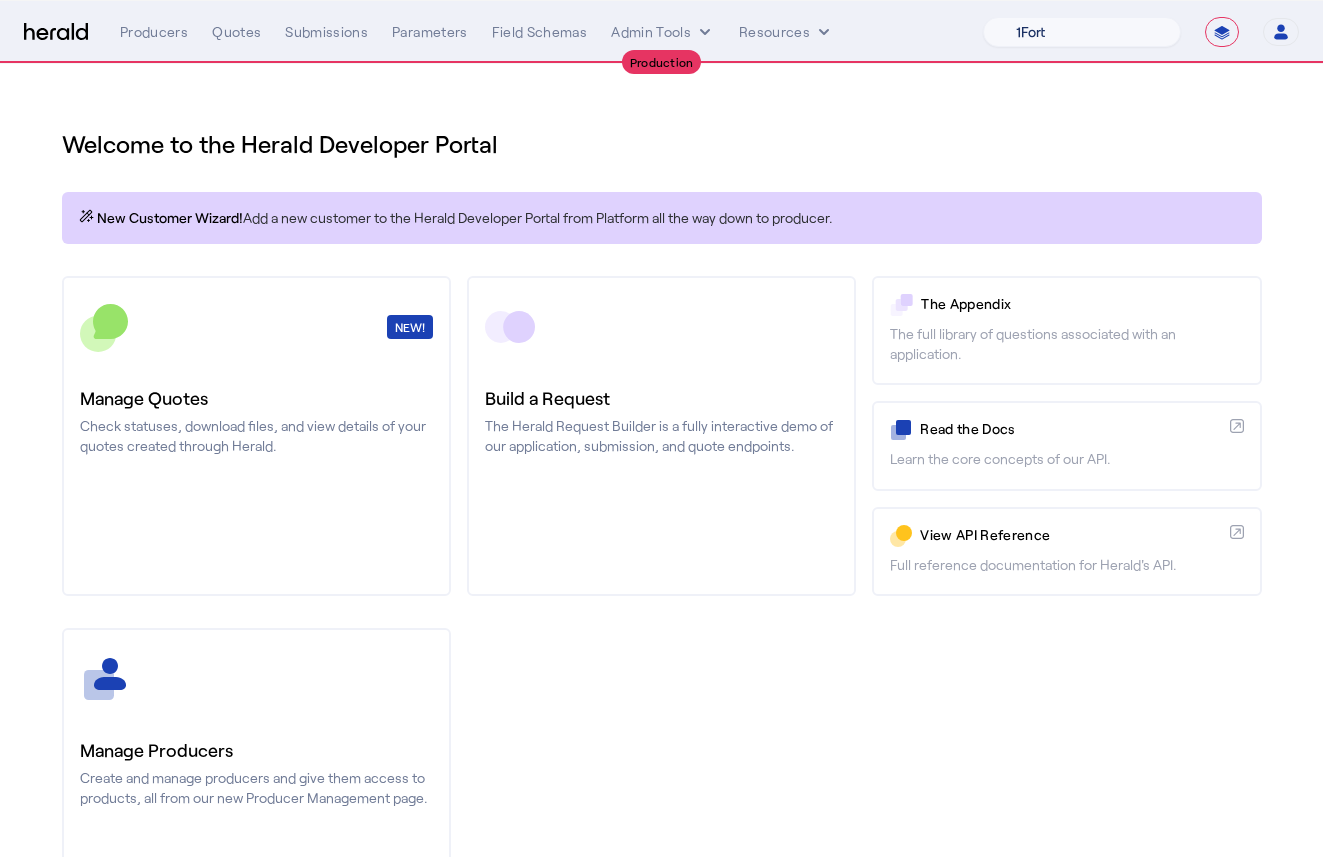 click on "1Fort   Billy   BindHQ   Bunker   CRC   Campus Coverage   Citadel   Fifthwall   Flow Specialty (Capitola)   Founder Shield   Growthmill   HIB Marketplace   HeraldAPI   Layr   Limit   Marsh   QuoteWell   Sayata Labs   Semsee   Stere   USI   Vouch   Zywave" at bounding box center (1082, 32) 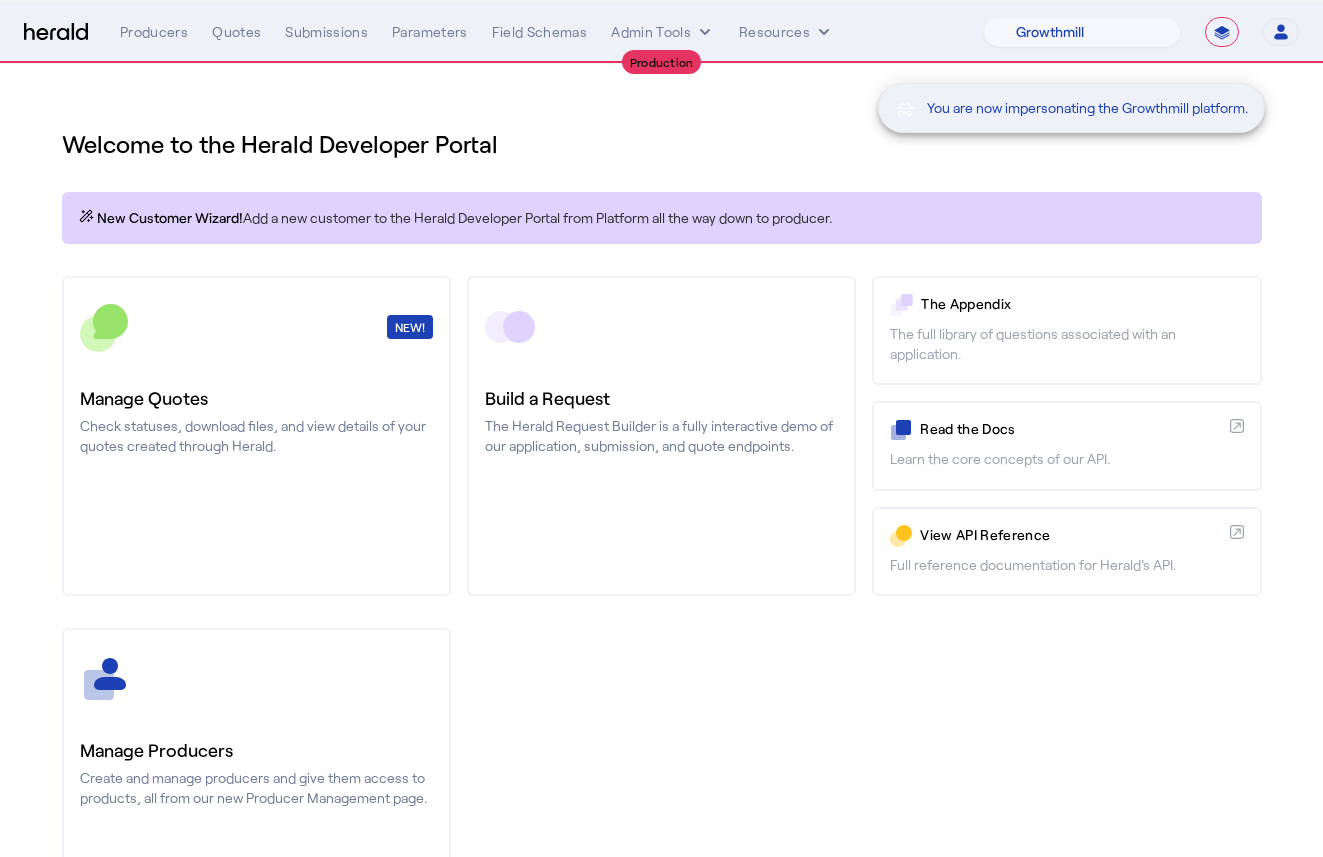 click on "You are now impersonating the Growthmill platform." at bounding box center (661, 428) 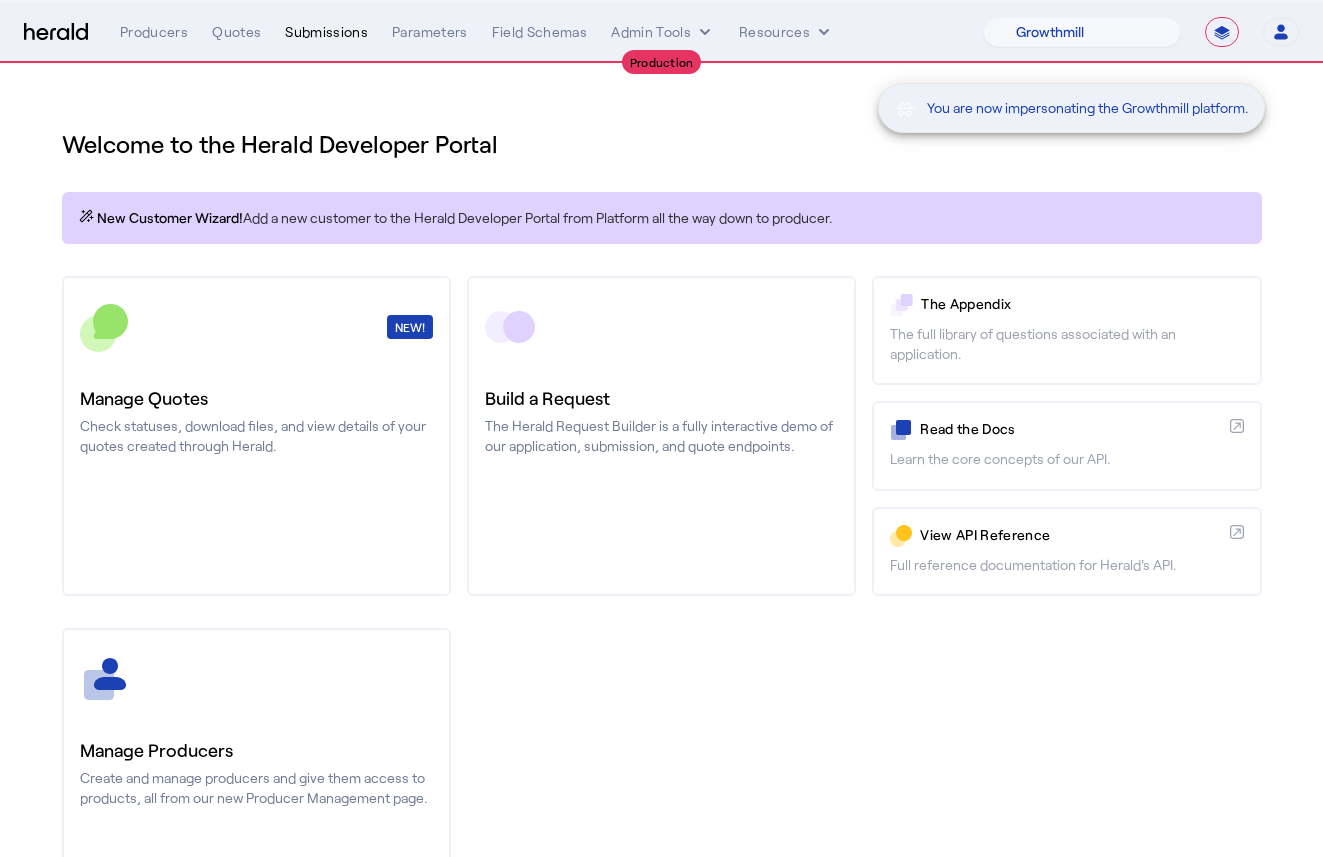 click on "Submissions" at bounding box center (326, 32) 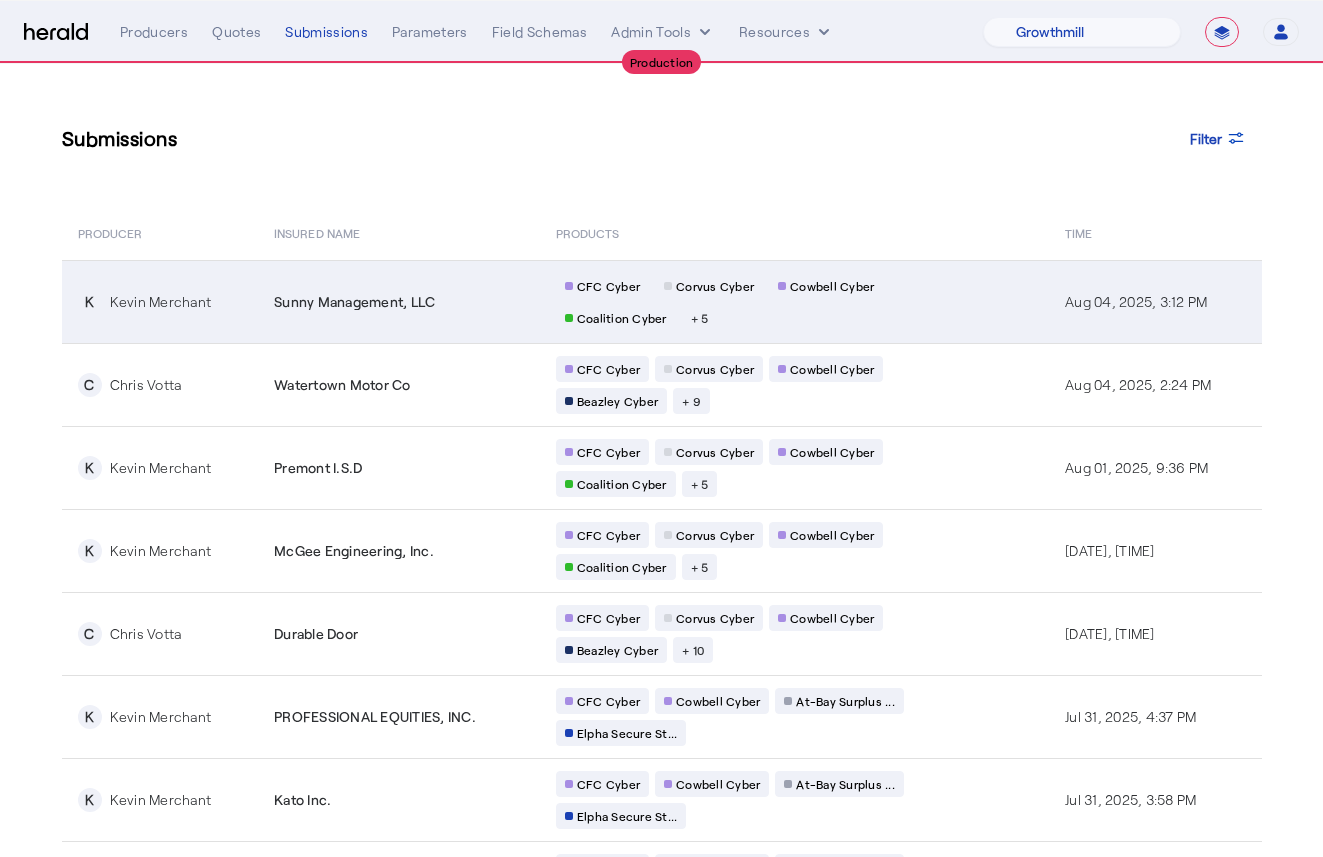 click on "Sunny Management, LLC" at bounding box center [354, 302] 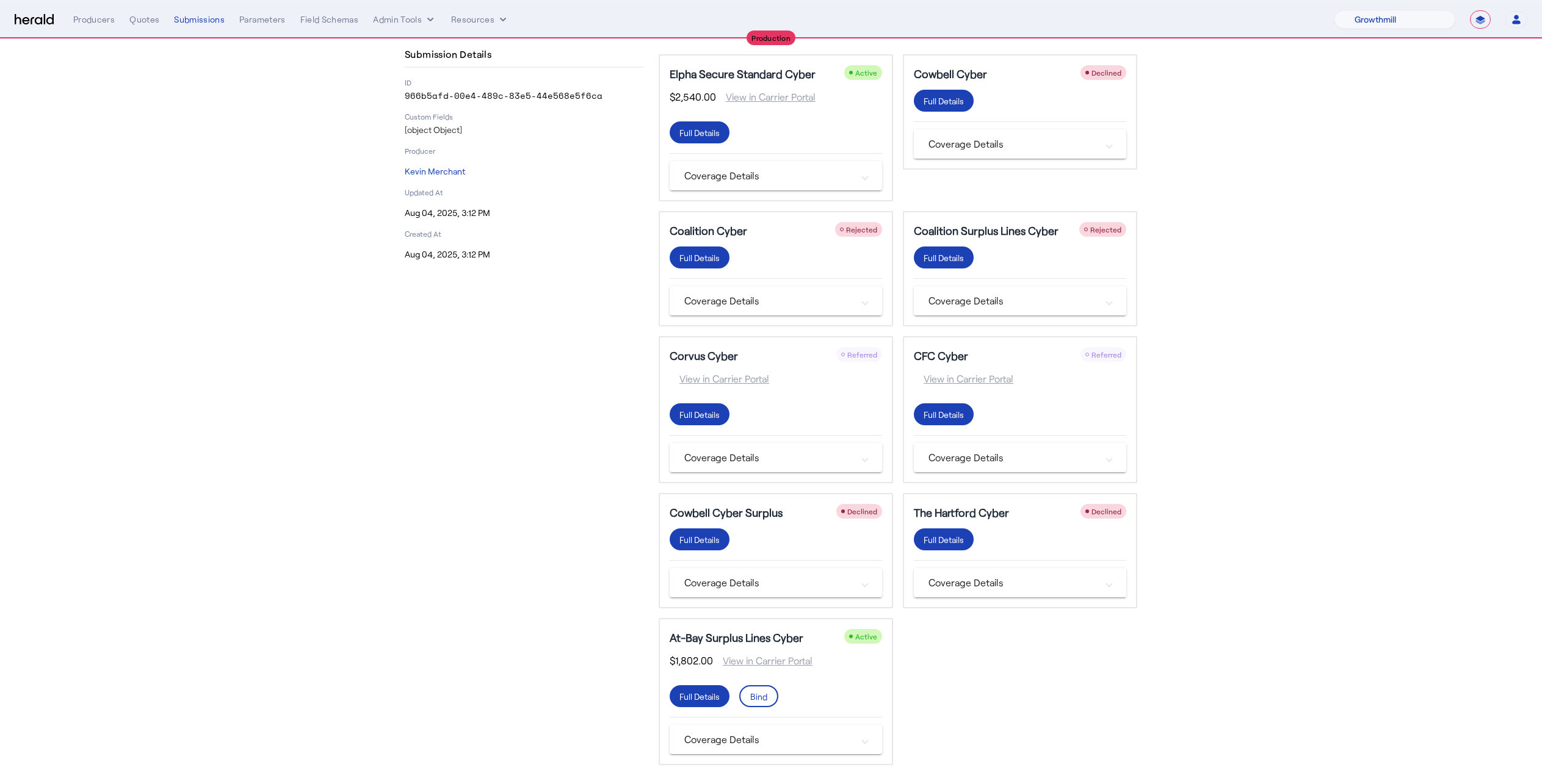 scroll, scrollTop: 68, scrollLeft: 0, axis: vertical 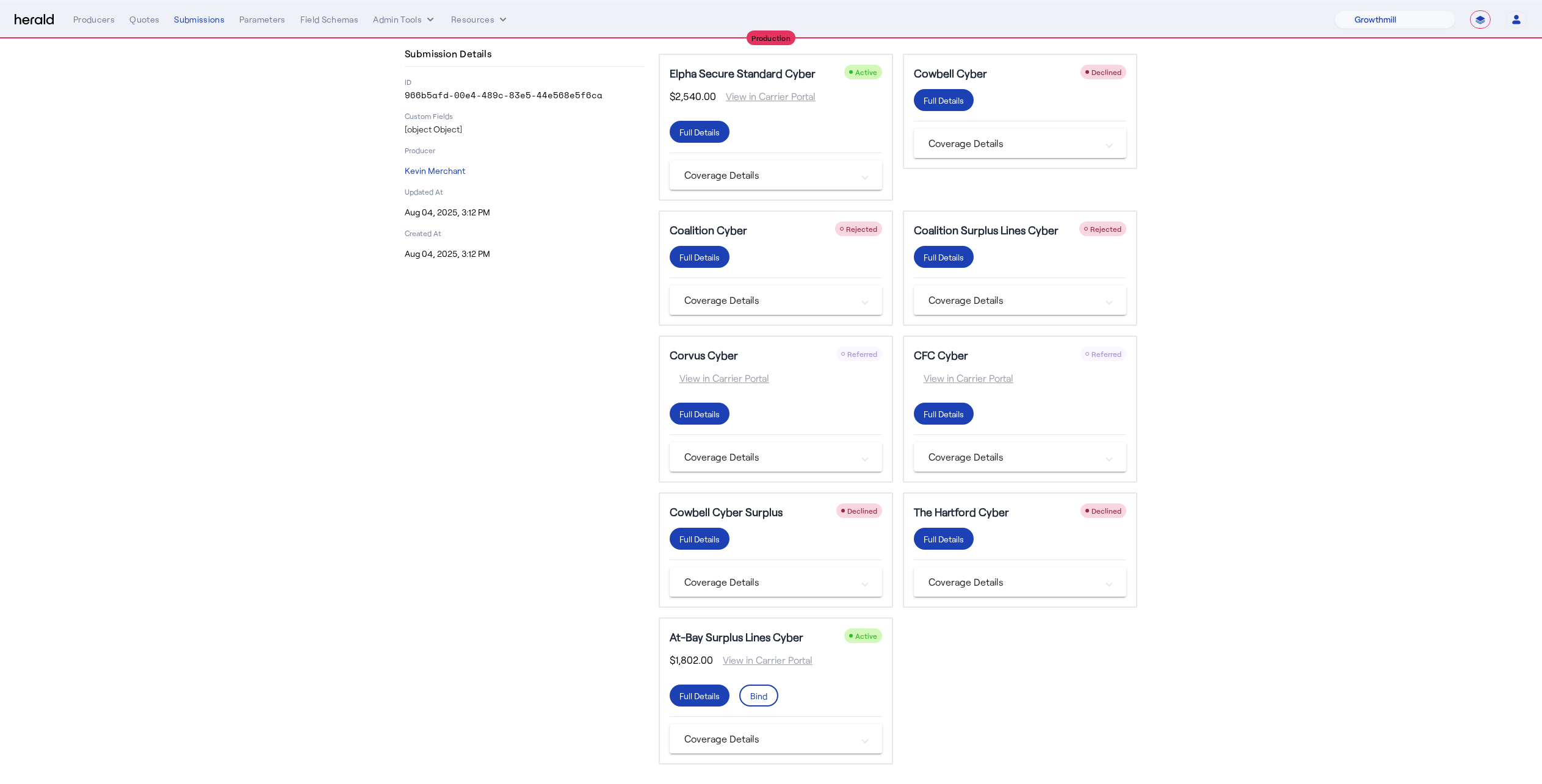 click 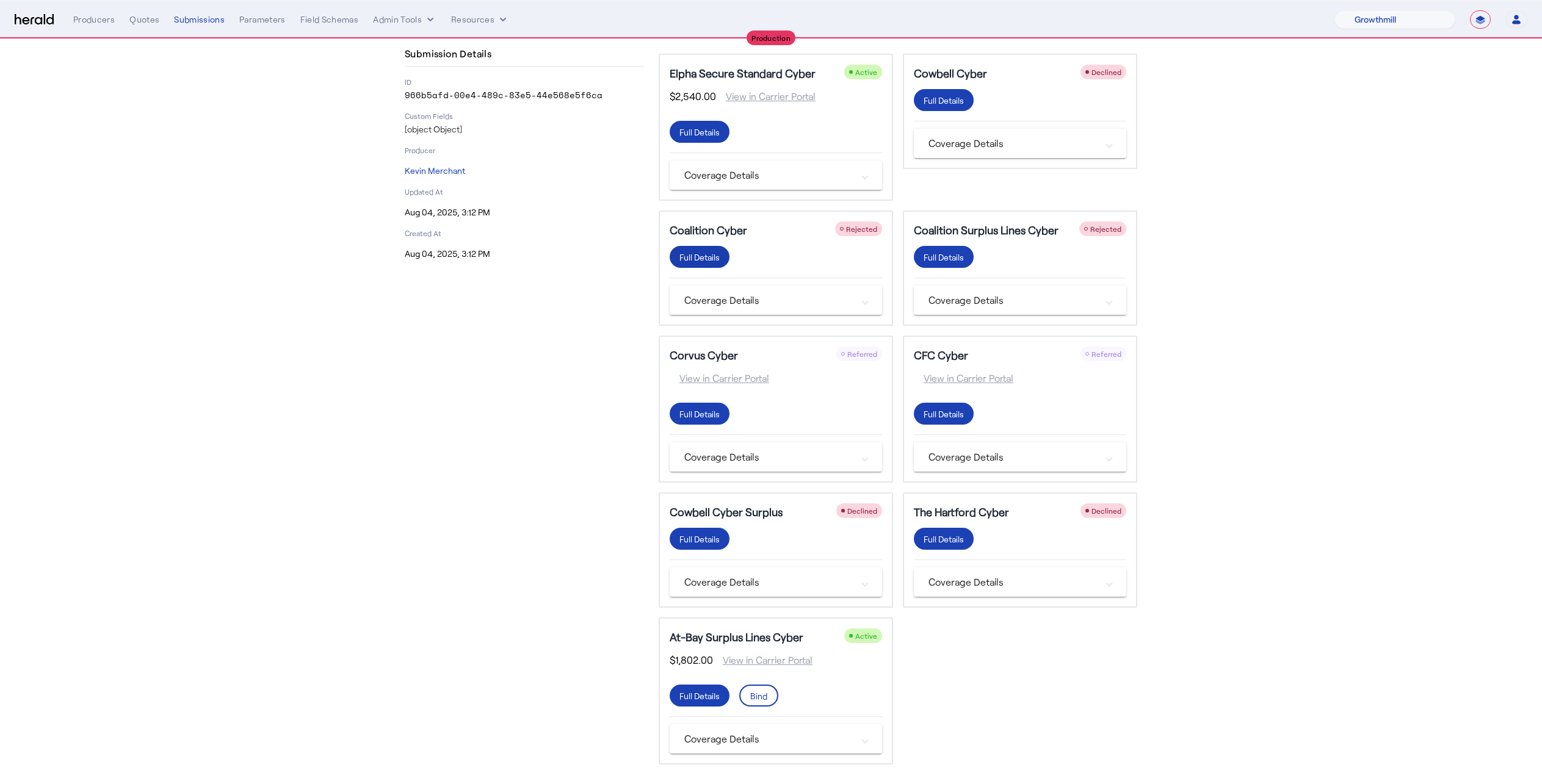 click on "Full Details" at bounding box center [700, 132] 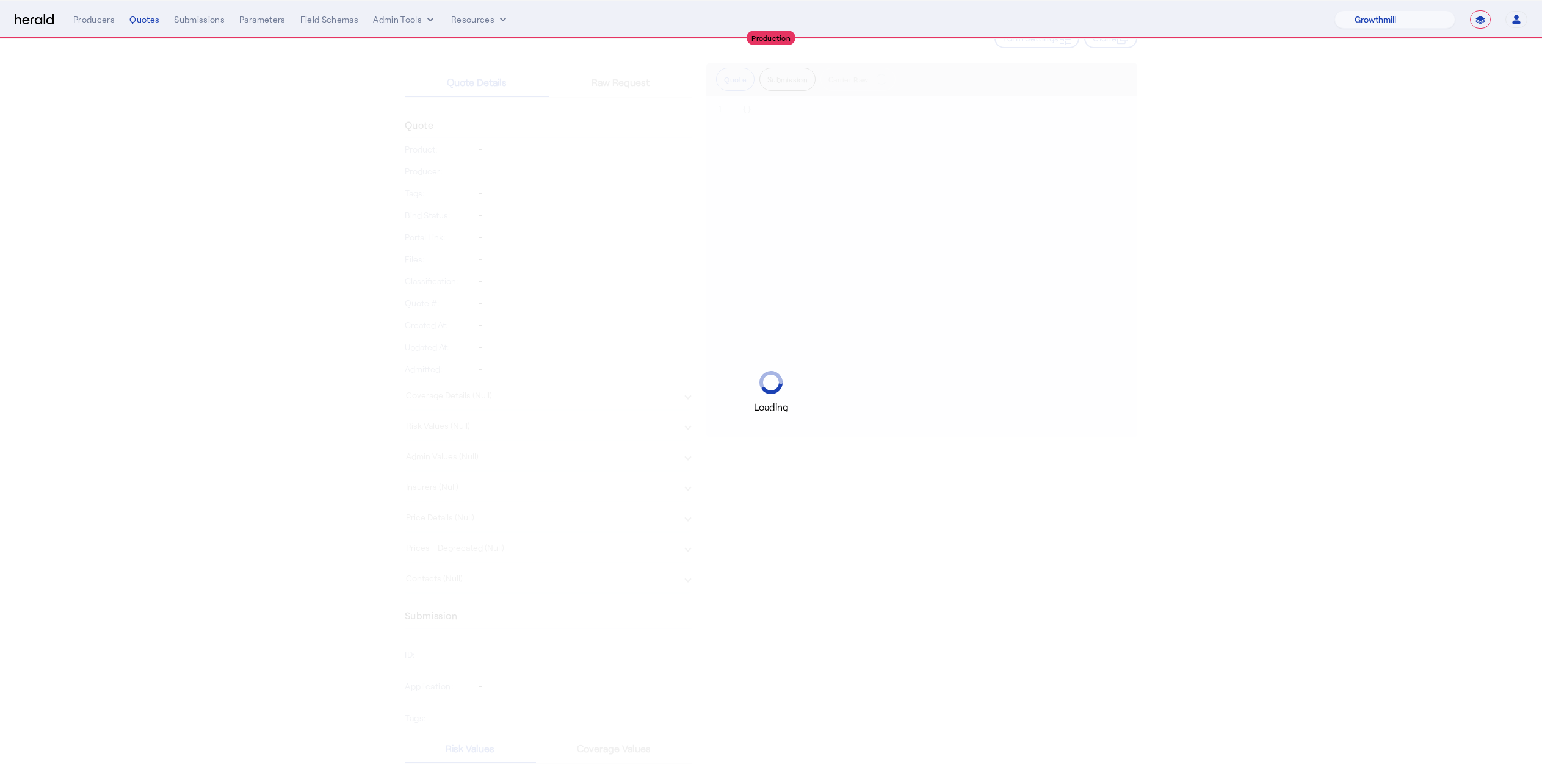 scroll, scrollTop: 0, scrollLeft: 0, axis: both 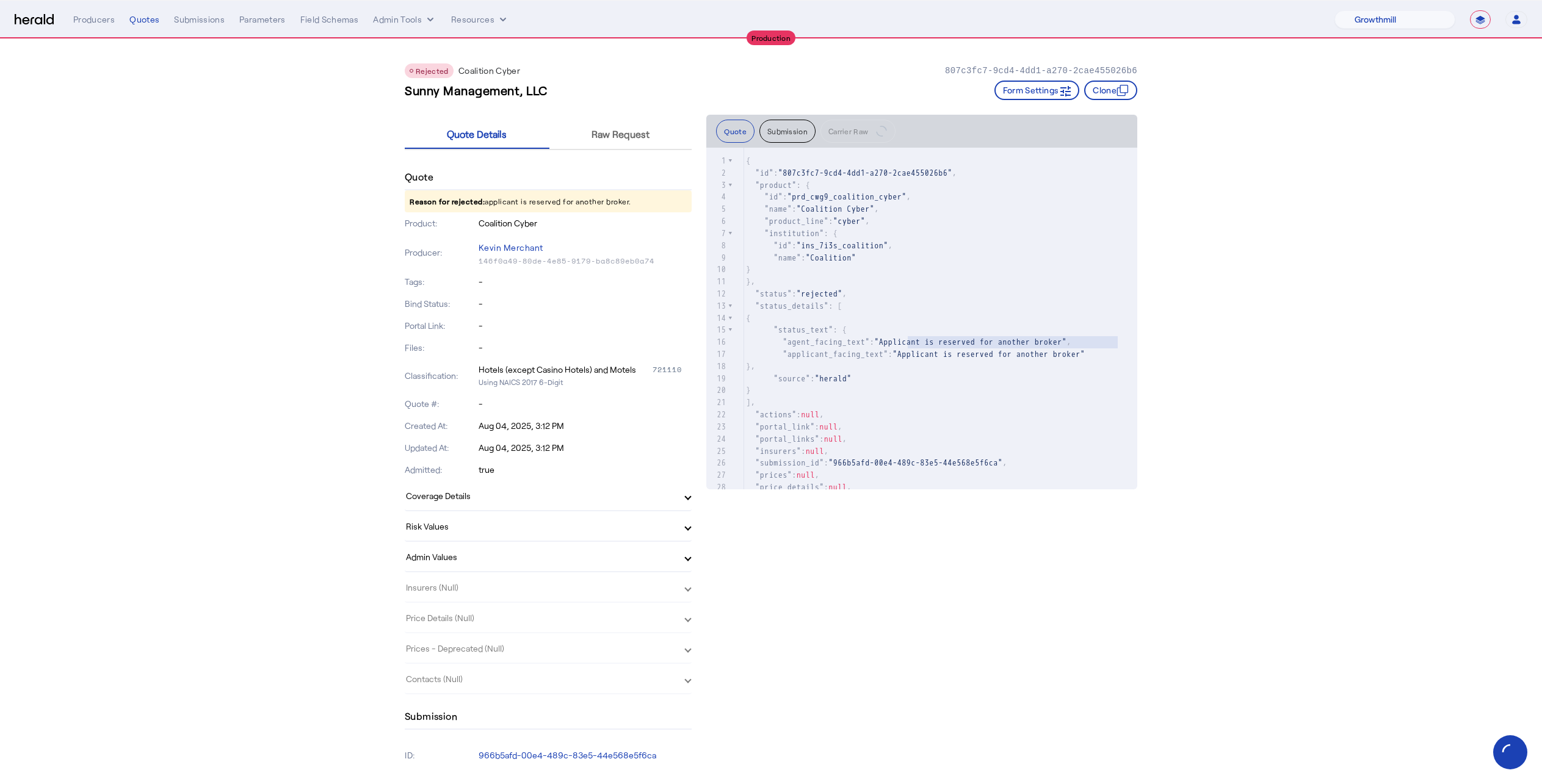 type on "**********" 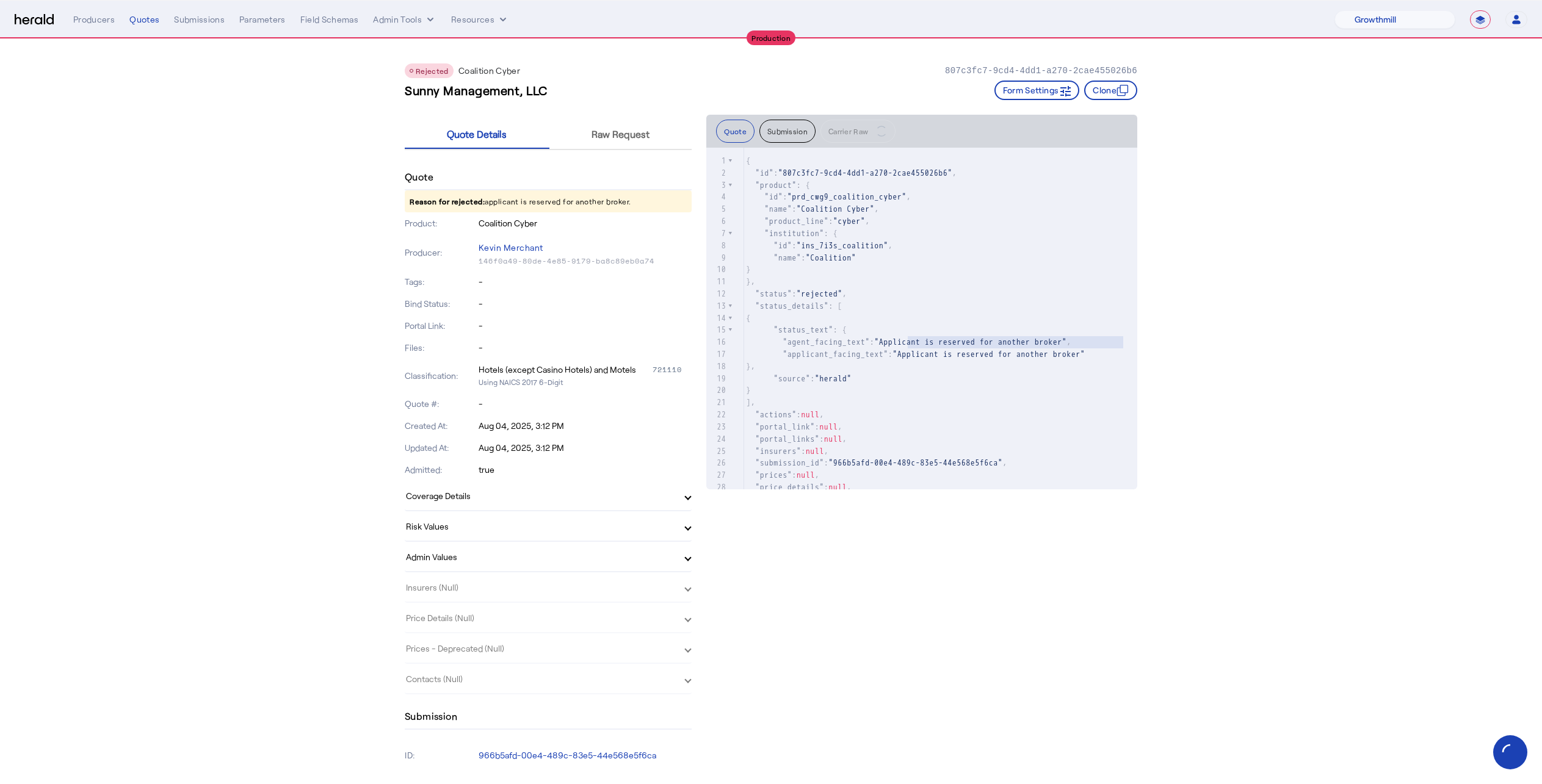 drag, startPoint x: 907, startPoint y: 344, endPoint x: 1123, endPoint y: 342, distance: 216.00926 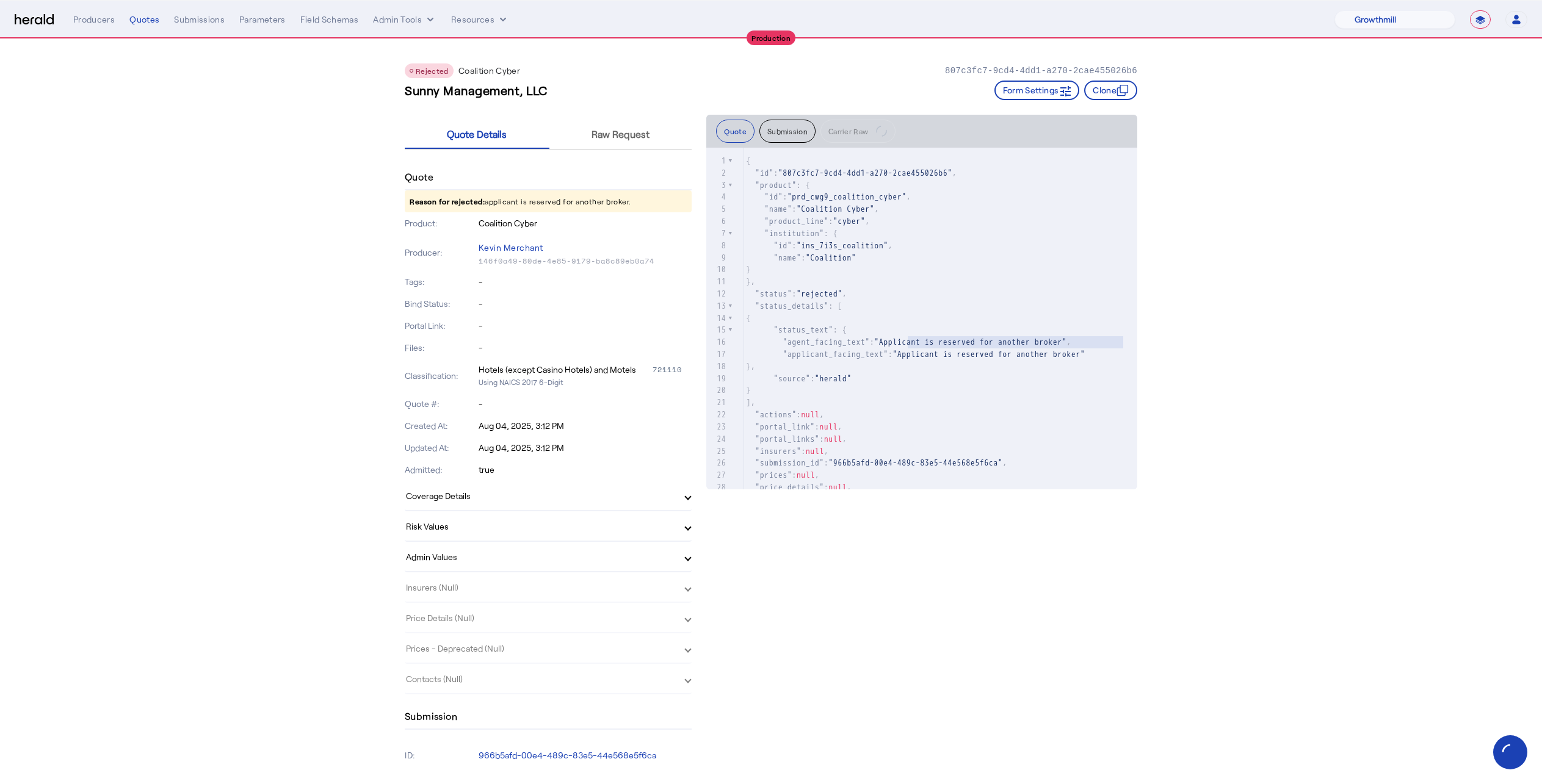 click on ""Applicant is reserved for another broker"" 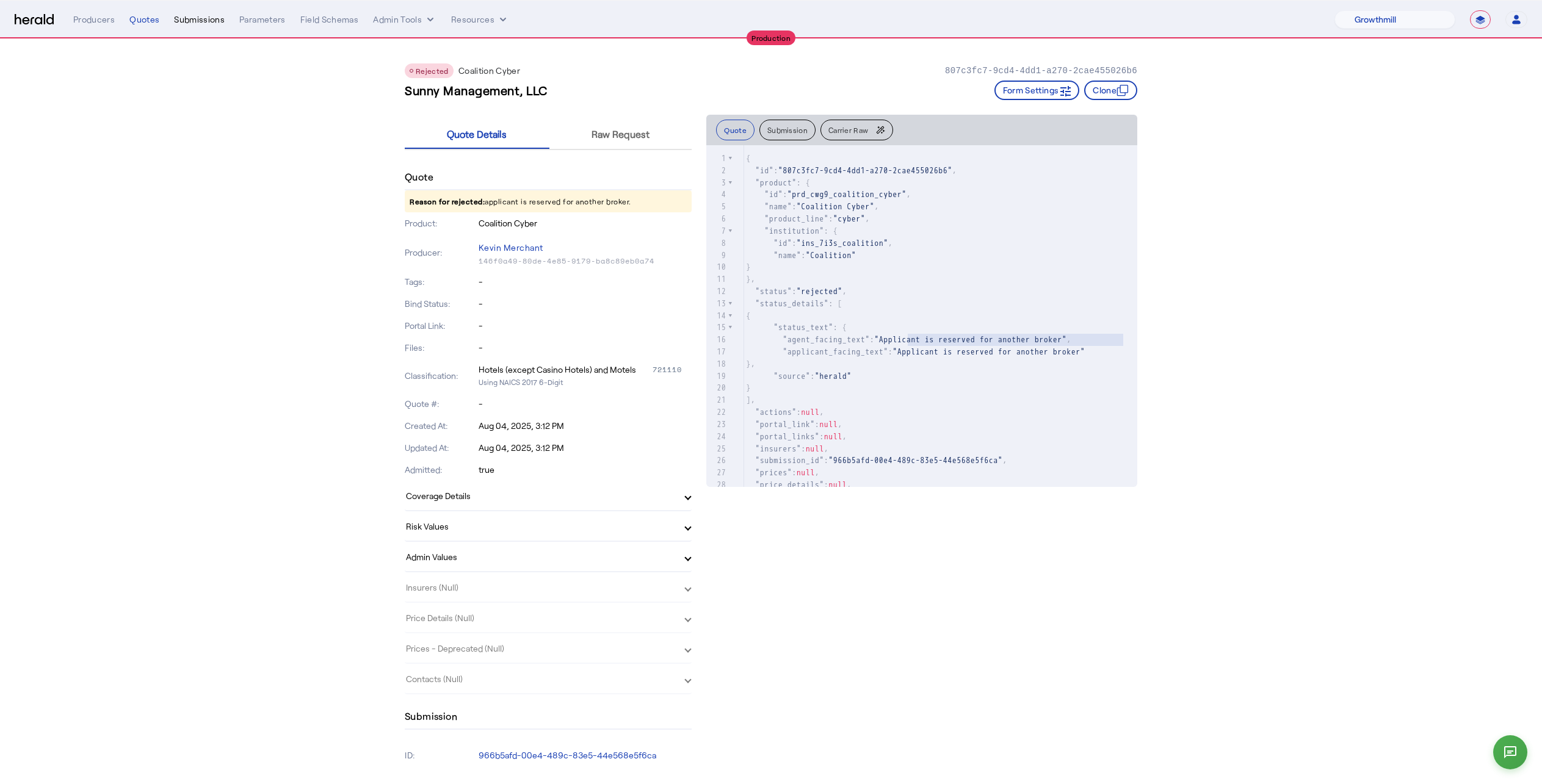 click on "Submissions" at bounding box center [199, 20] 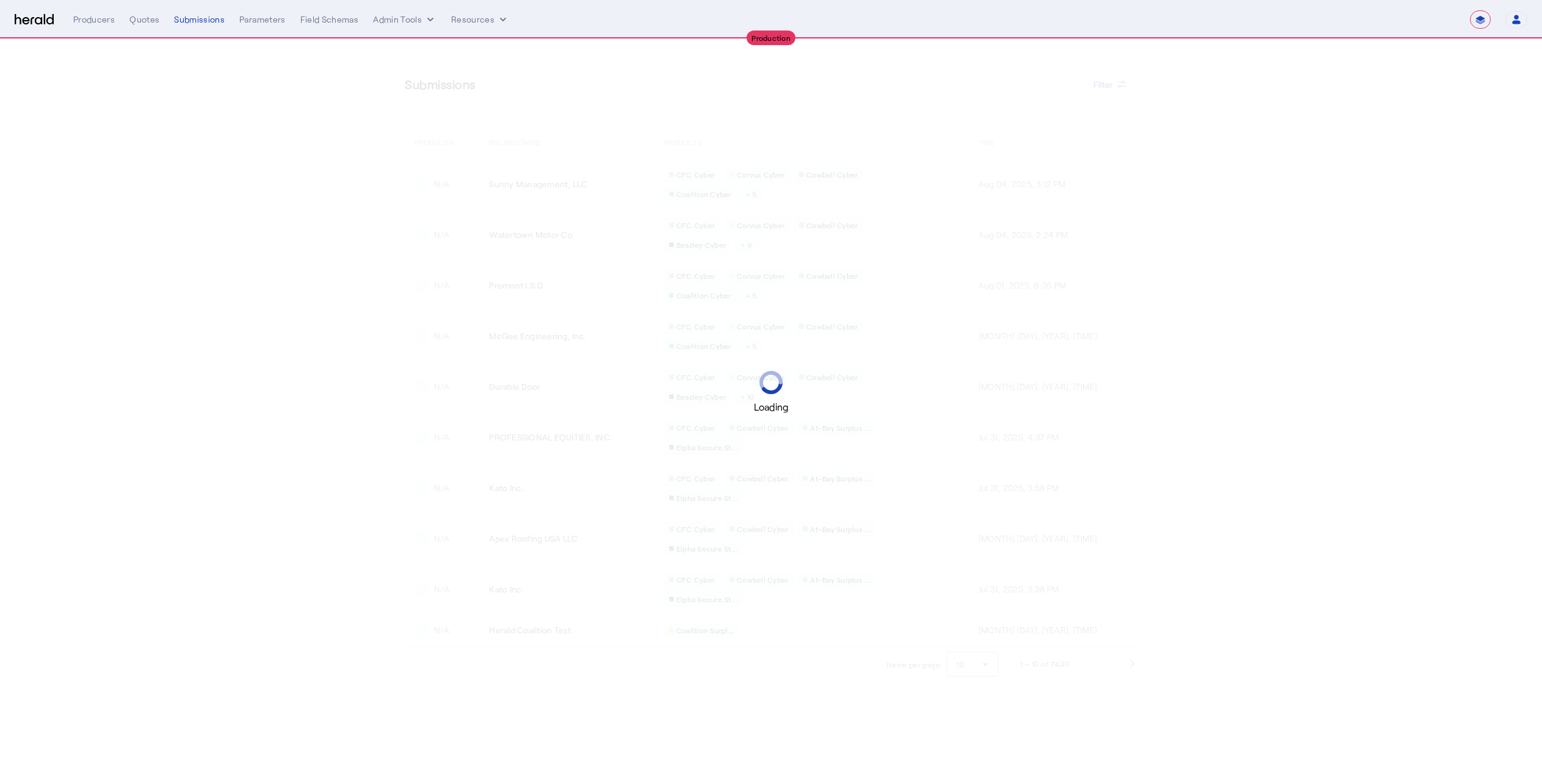 select on "**********" 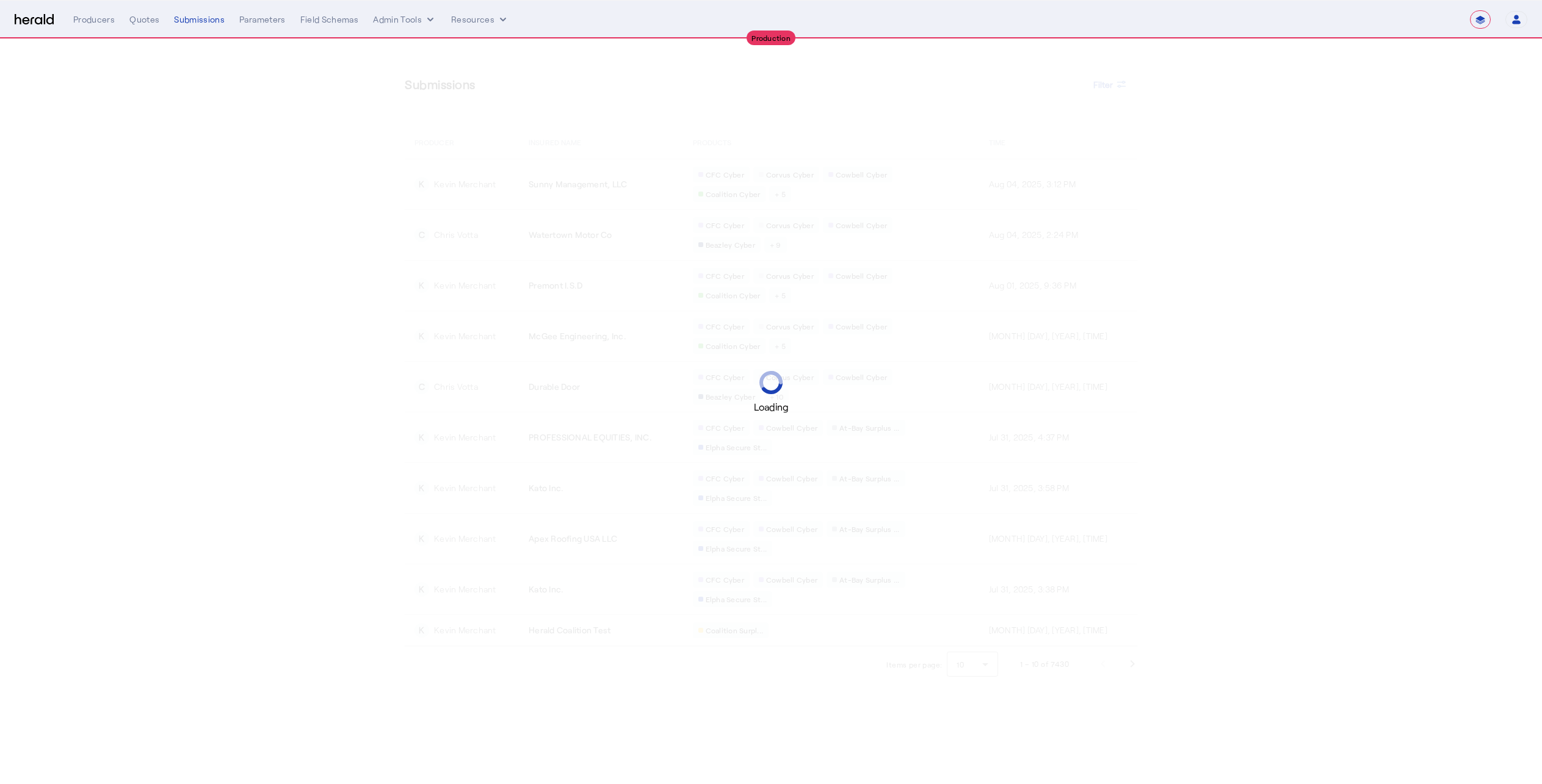 select on "pfm_z9k1_growthmill" 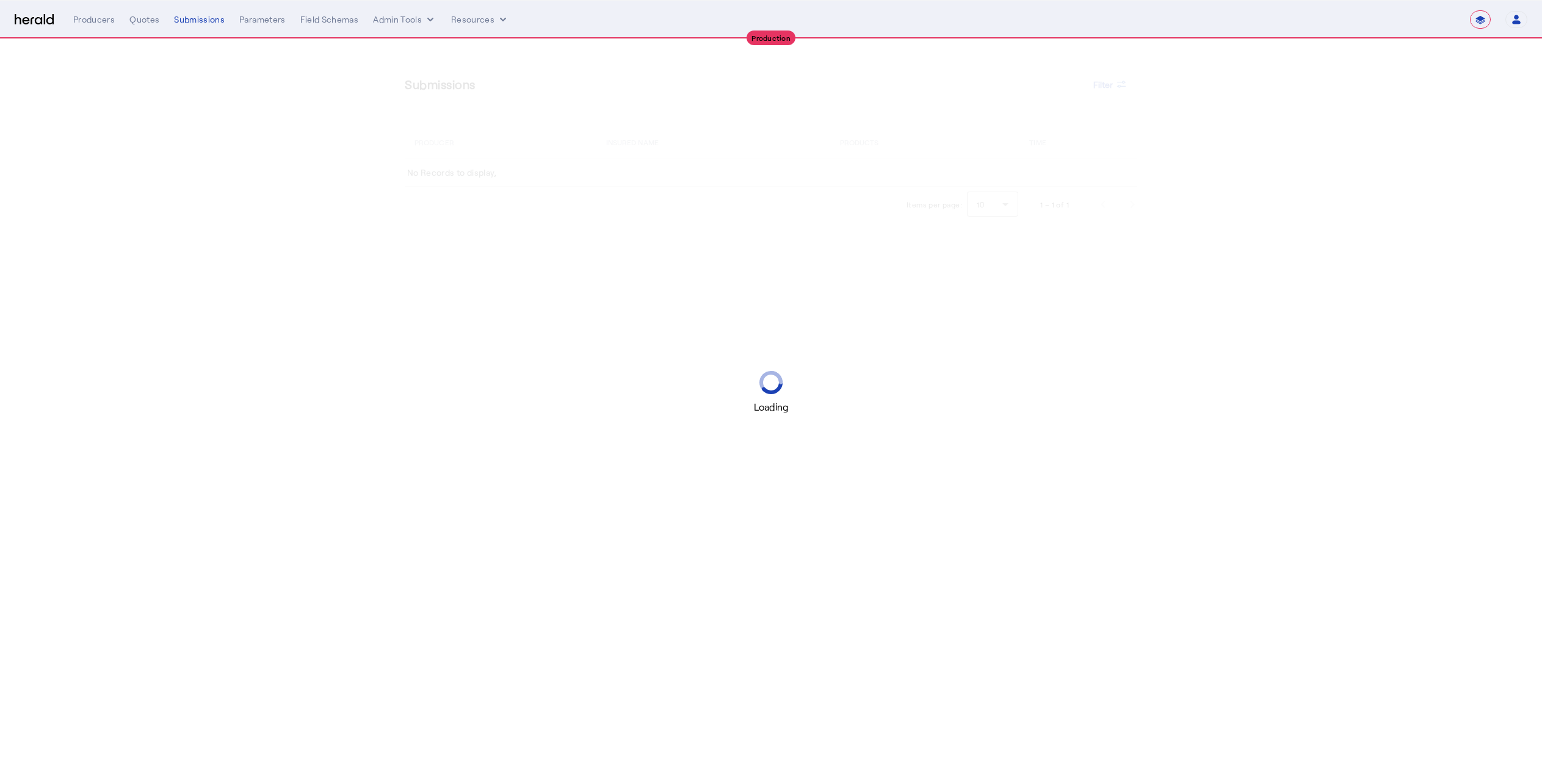 select on "**********" 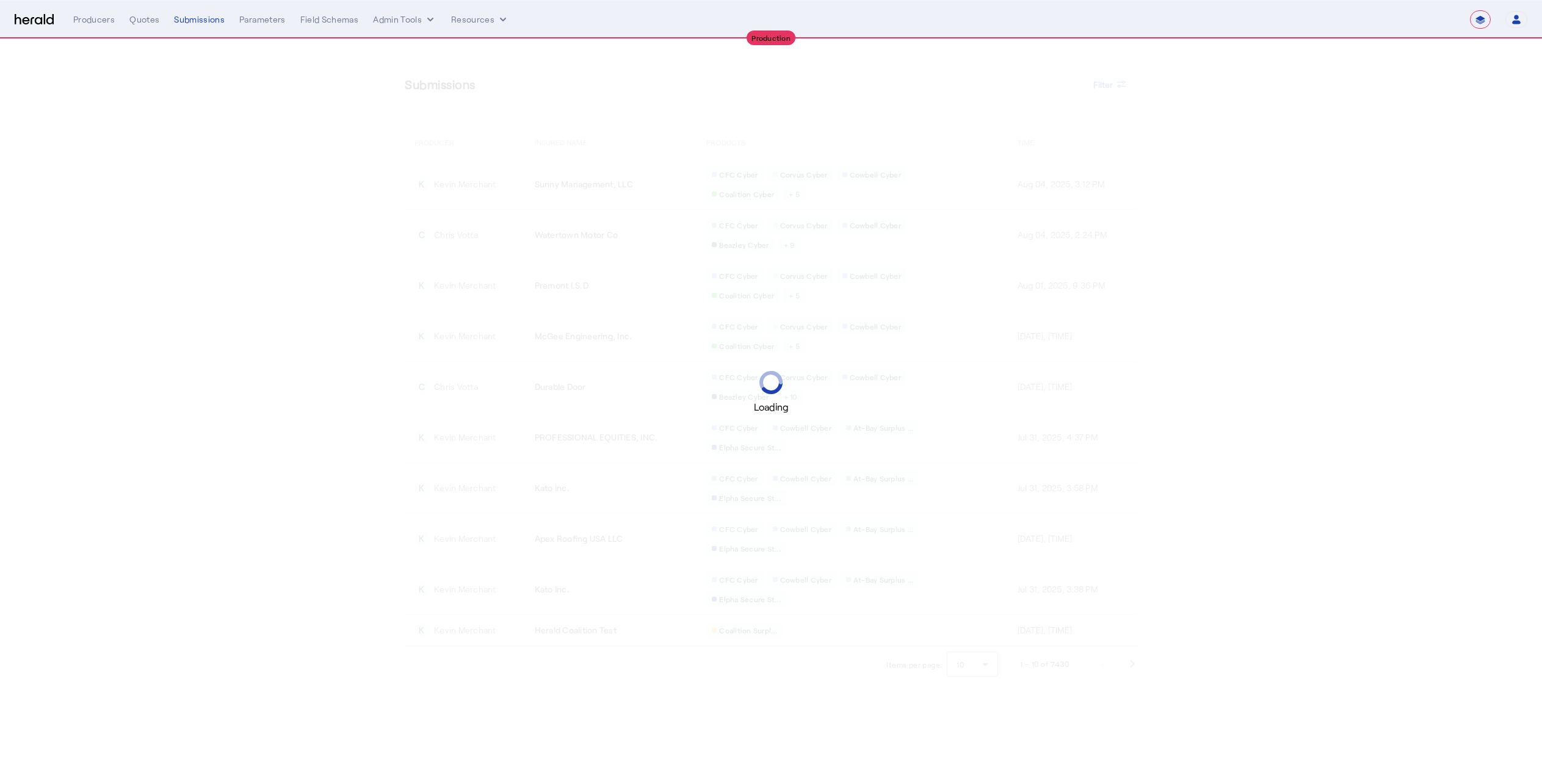 select on "pfm_z9k1_growthmill" 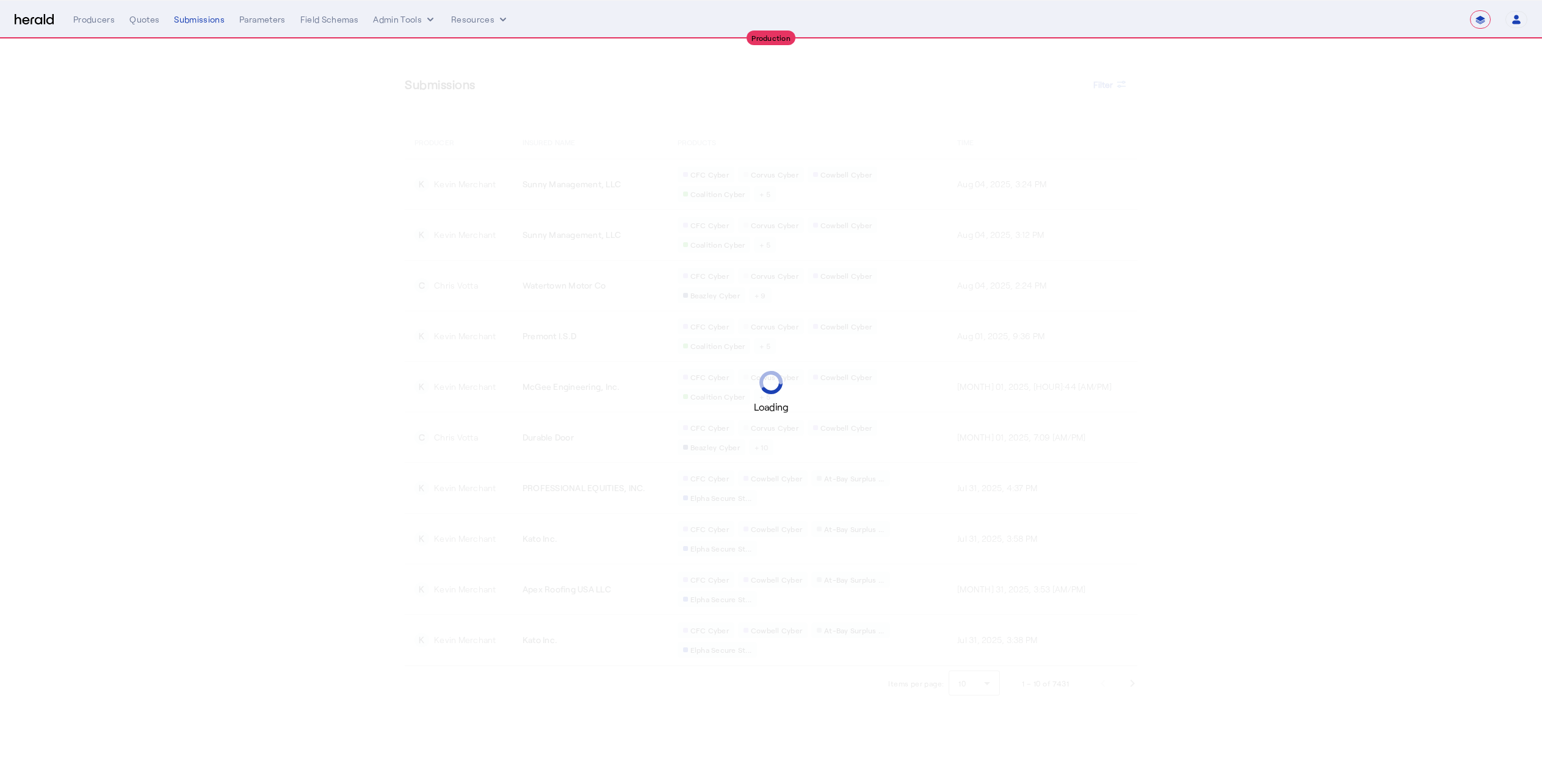select on "**********" 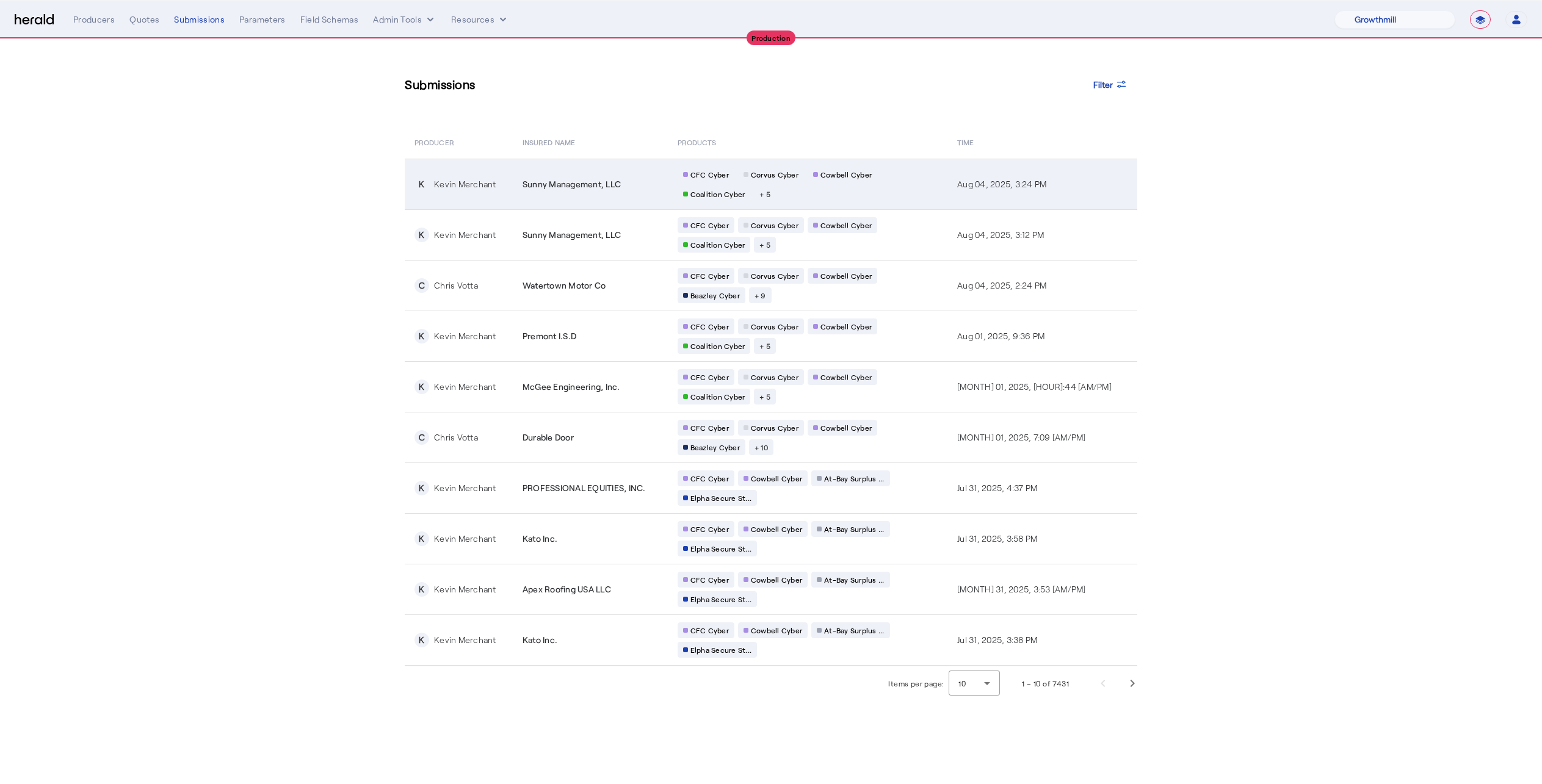 click on "Sunny Management, LLC" at bounding box center [571, 184] 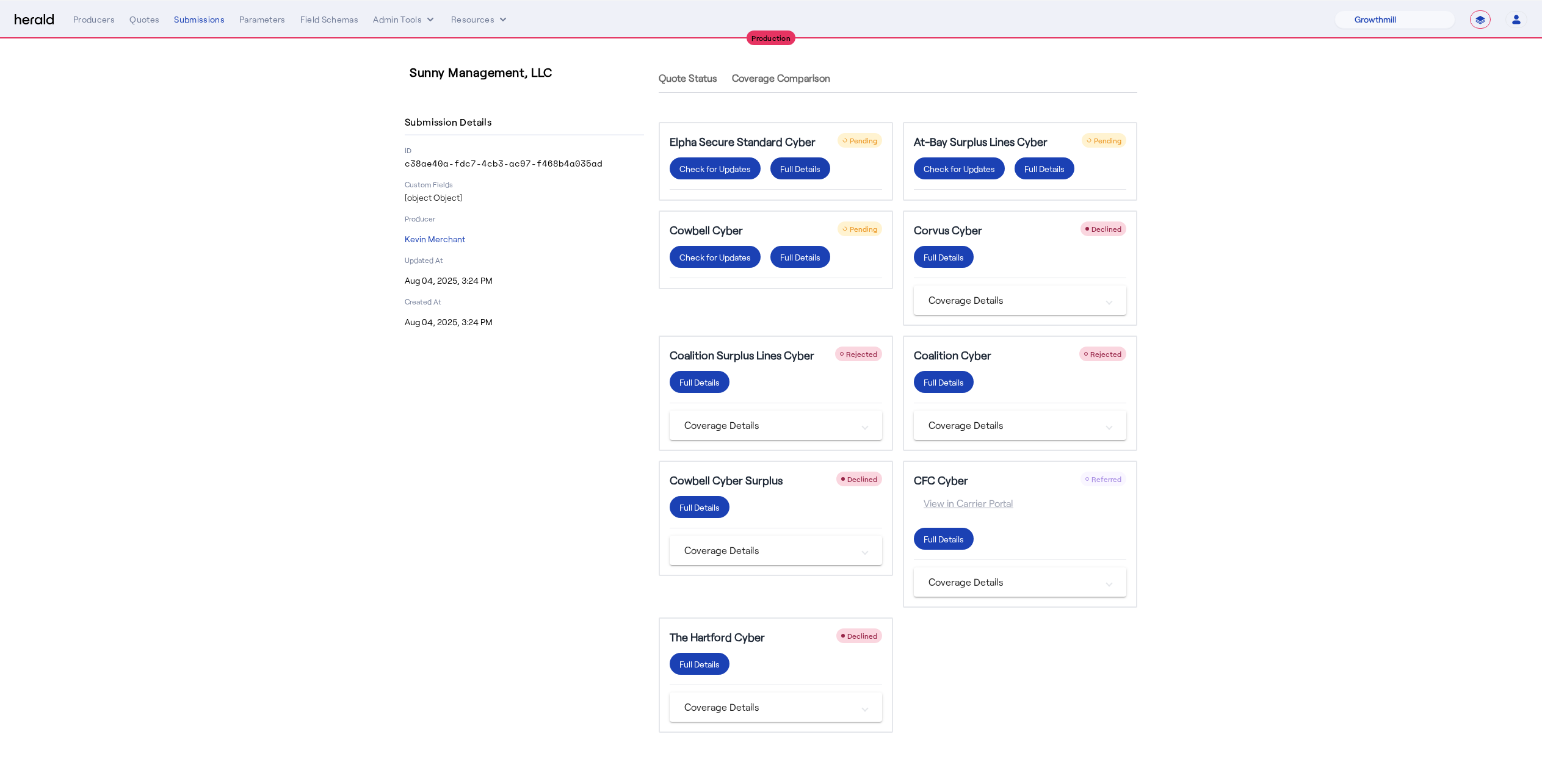 click on "Full Details" at bounding box center [800, 168] 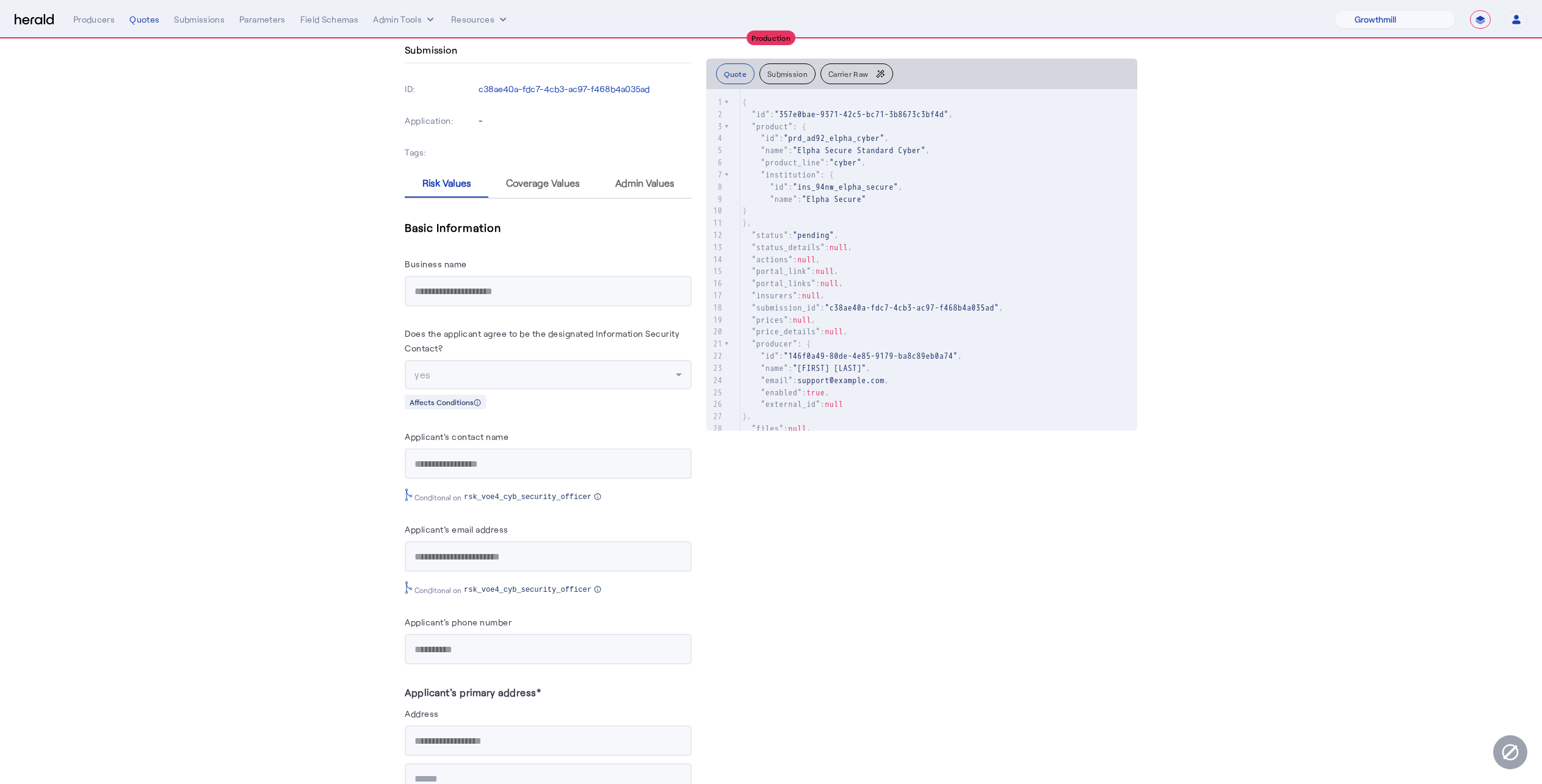 scroll, scrollTop: 639, scrollLeft: 0, axis: vertical 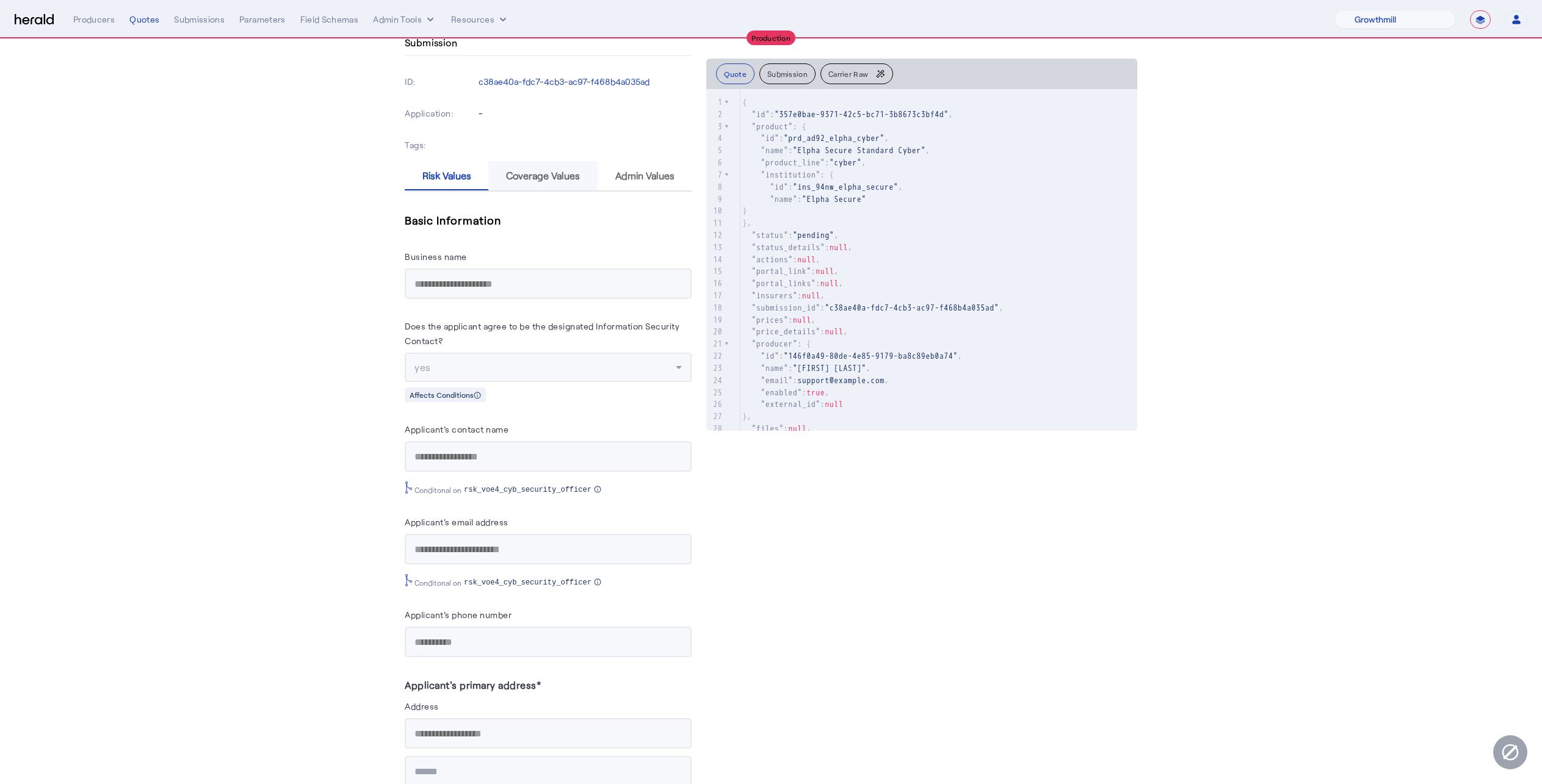 click on "Coverage Values" at bounding box center [543, 176] 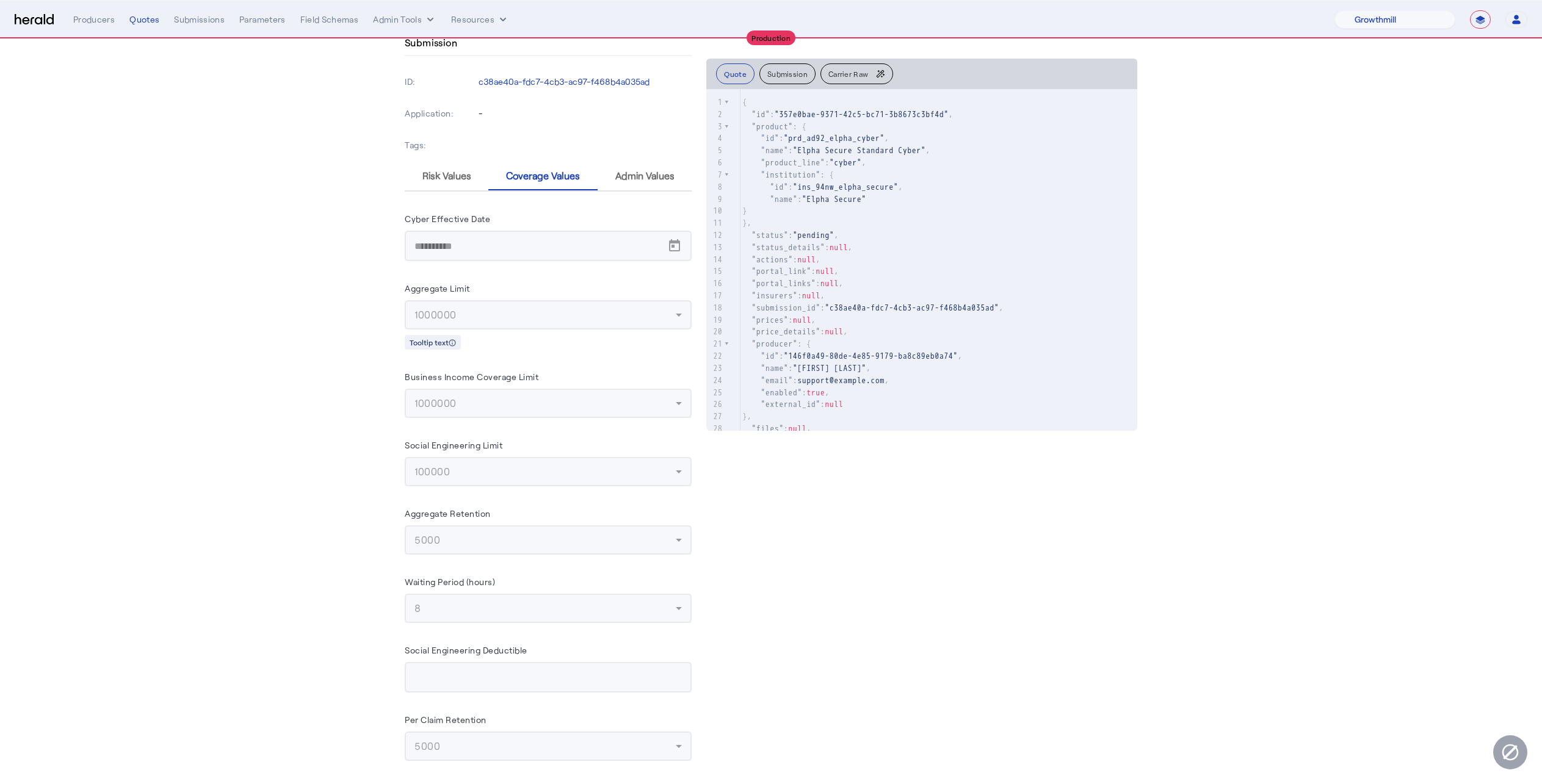 drag, startPoint x: 487, startPoint y: 306, endPoint x: 375, endPoint y: 306, distance: 112 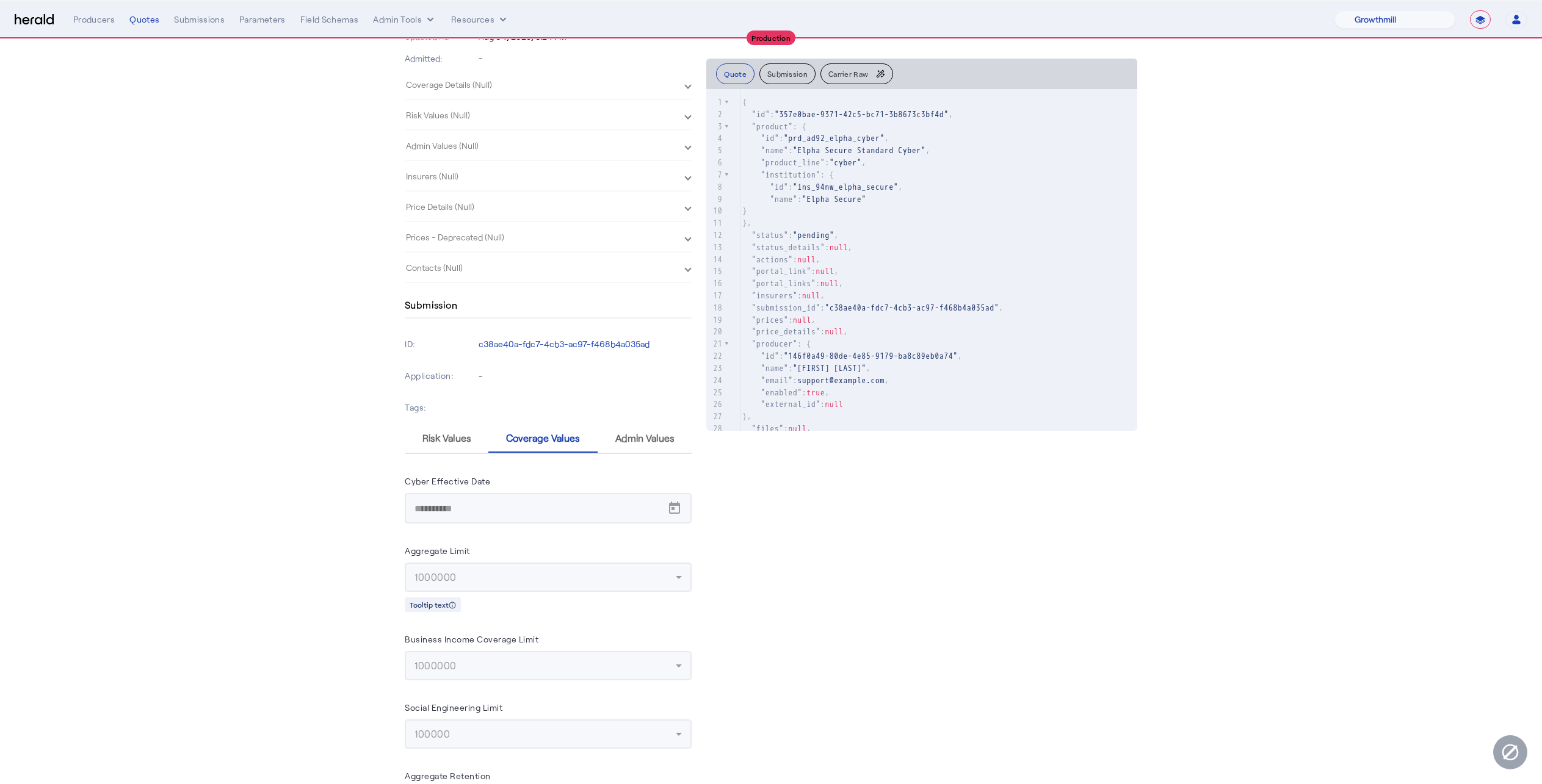 scroll, scrollTop: 0, scrollLeft: 0, axis: both 